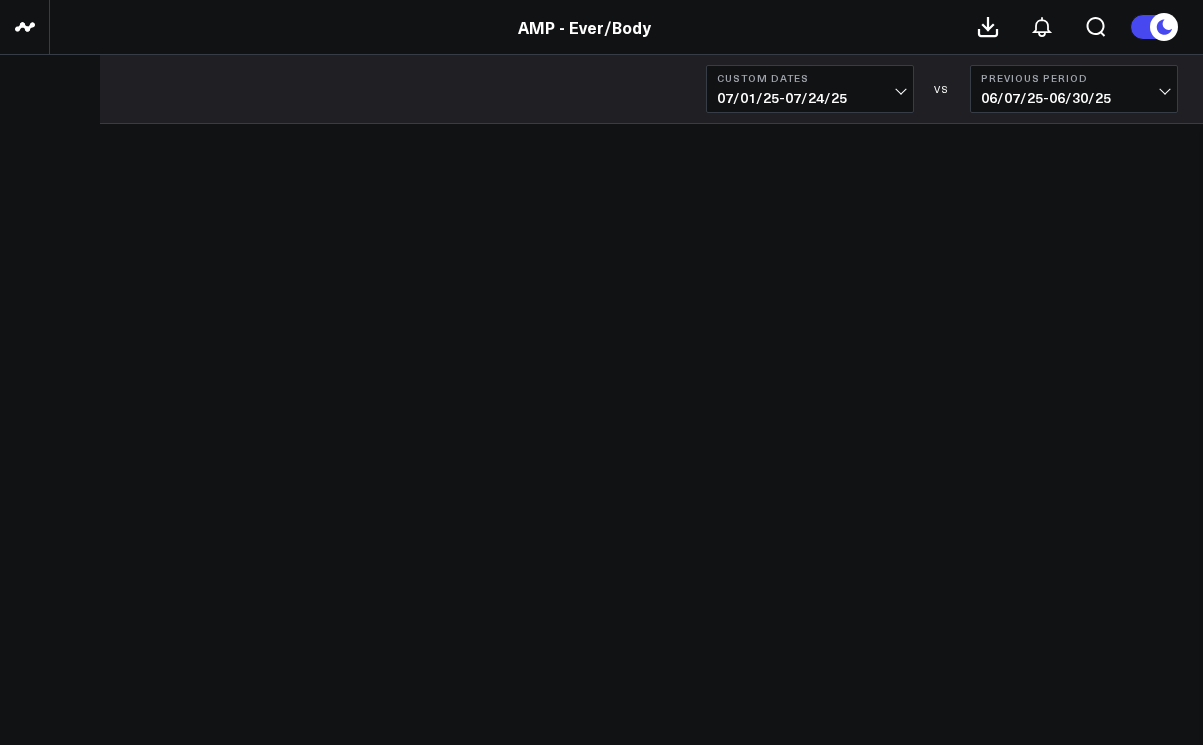 scroll, scrollTop: 0, scrollLeft: 0, axis: both 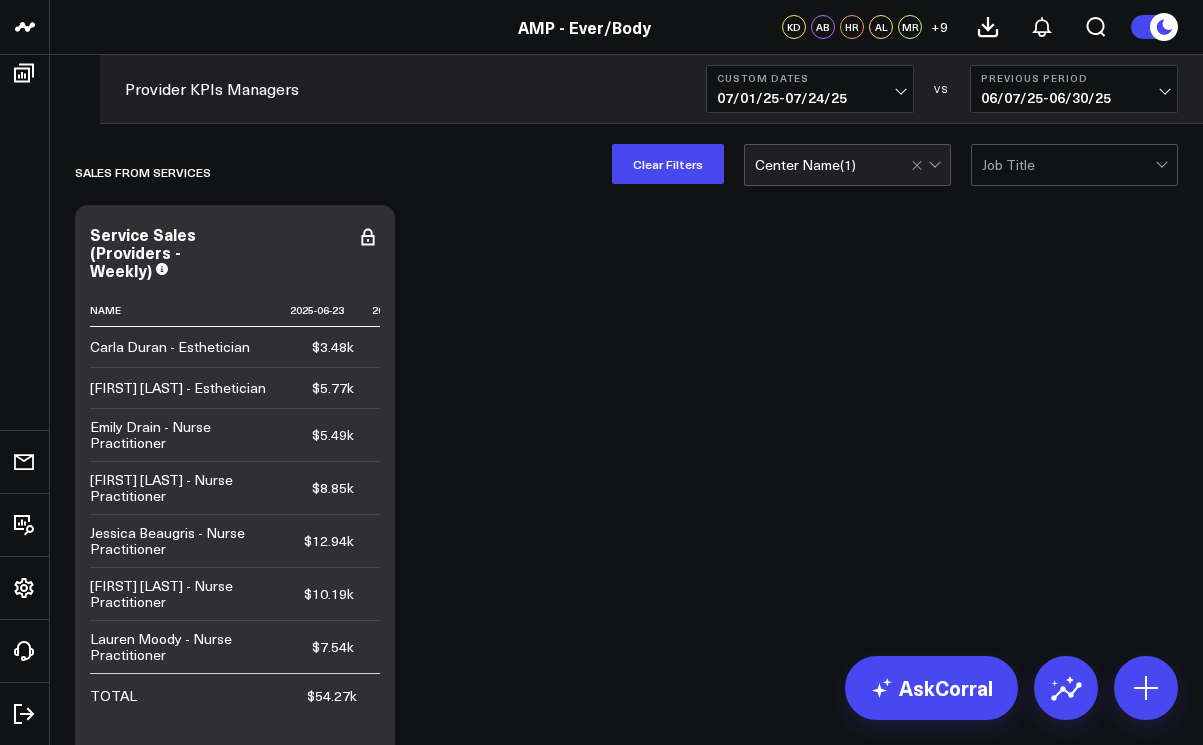 click on "07/01/25  -  07/24/25" at bounding box center [810, 98] 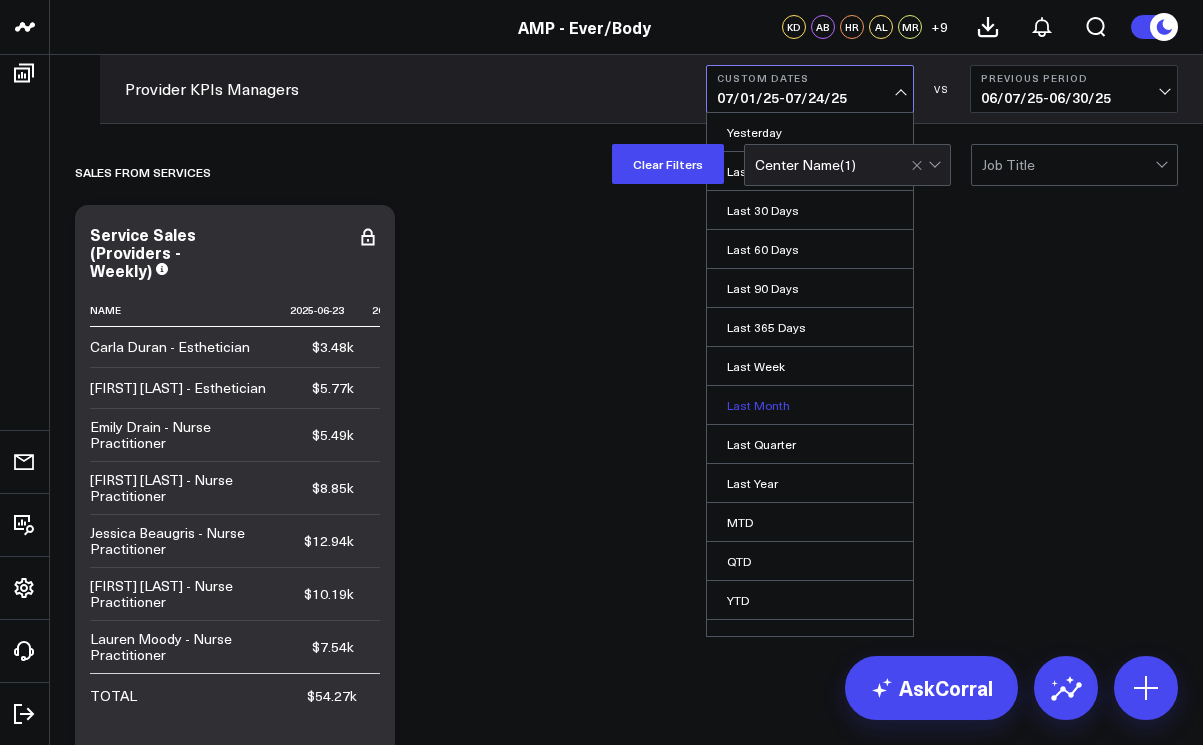 scroll, scrollTop: 22, scrollLeft: 0, axis: vertical 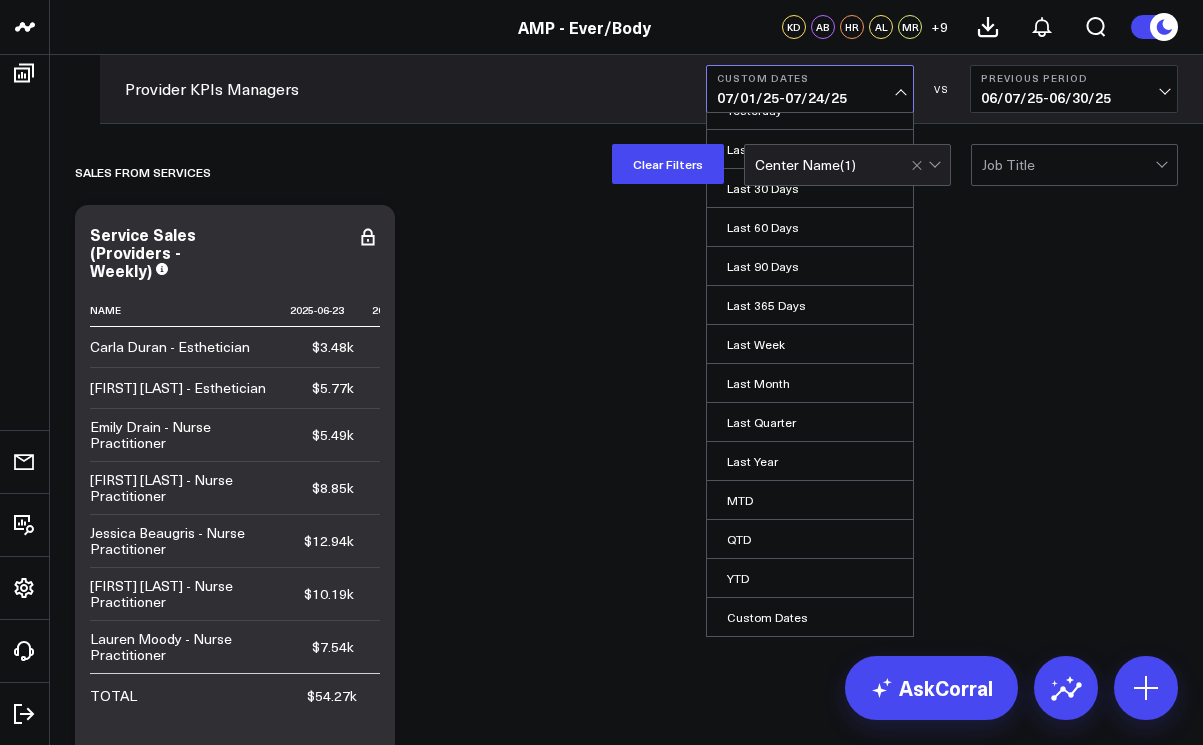 click on "Custom Dates" at bounding box center [810, 617] 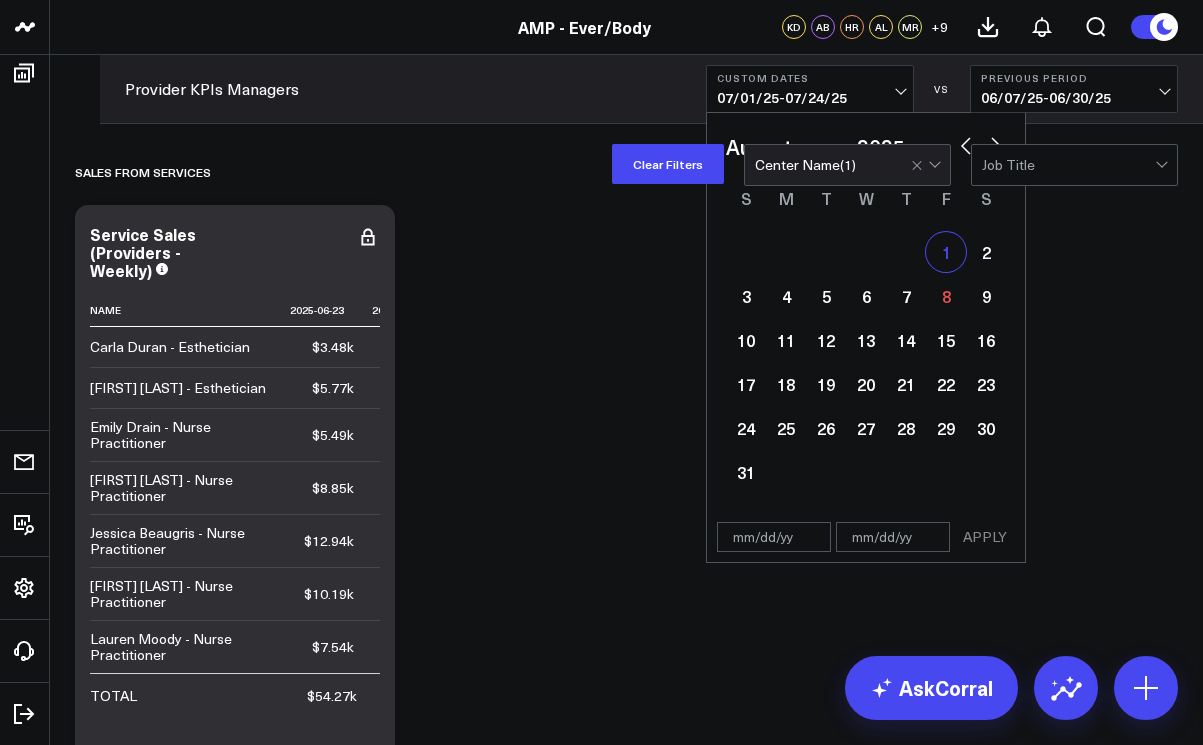 click on "1" at bounding box center [946, 252] 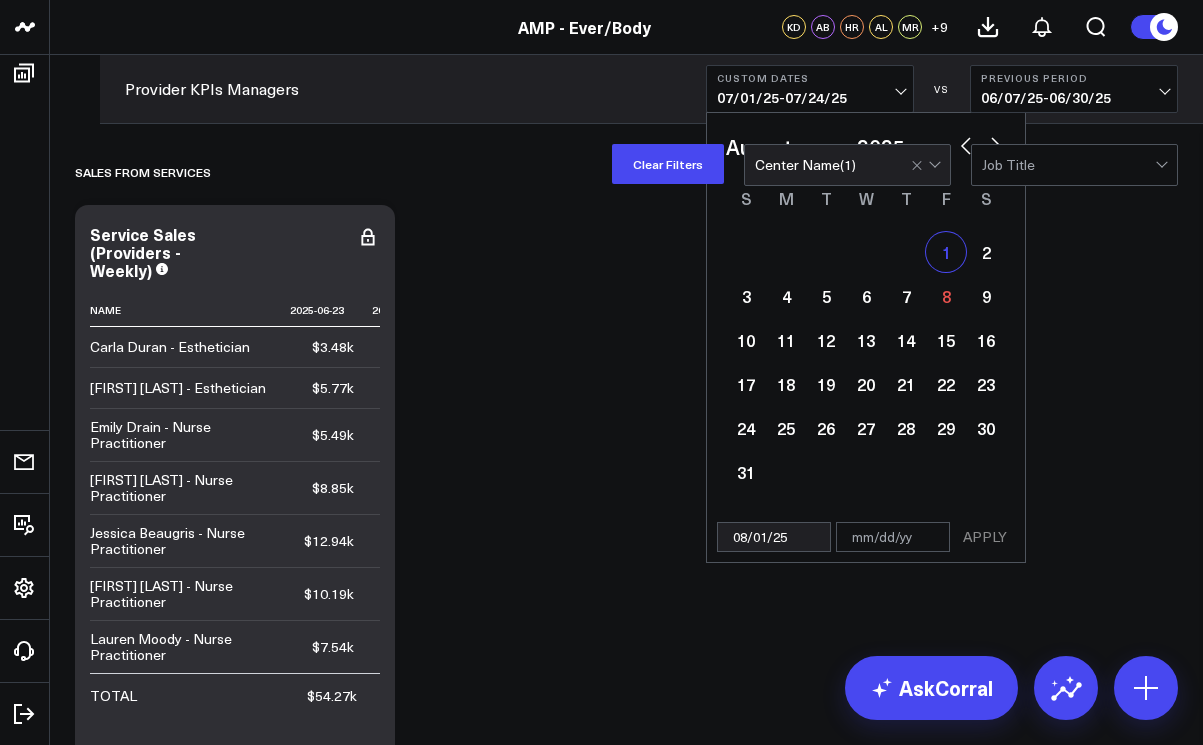 select on "7" 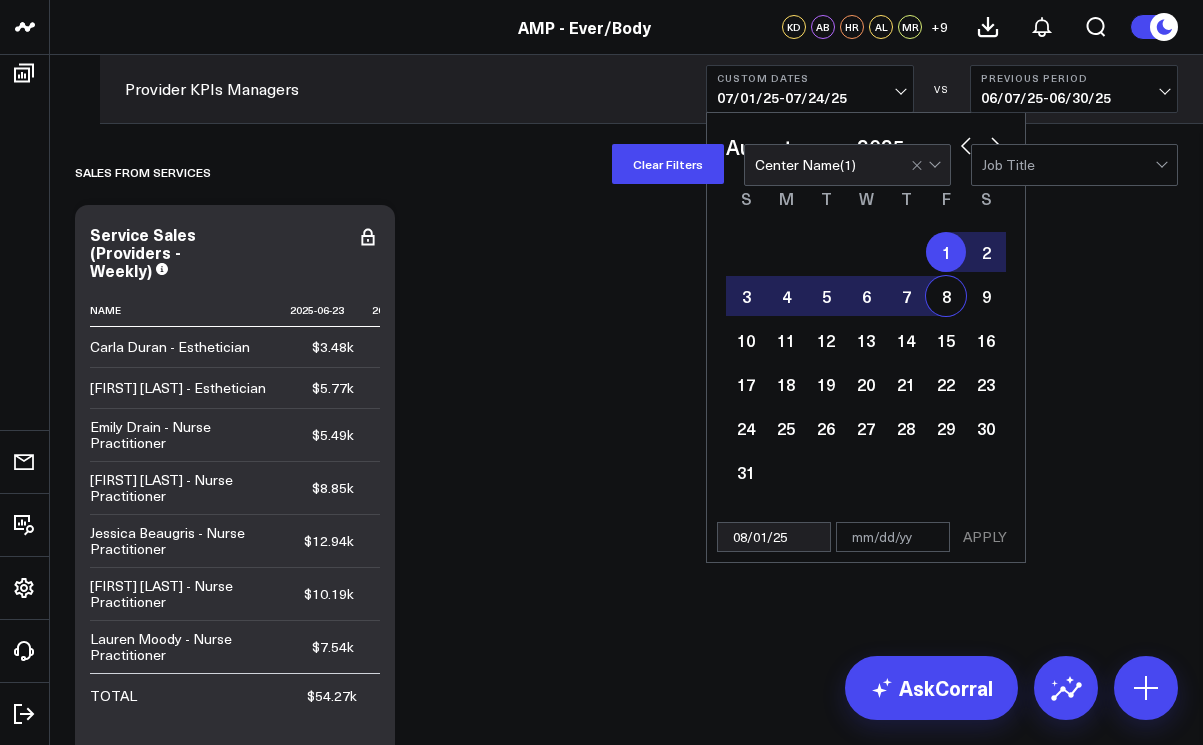 click on "8" at bounding box center (946, 296) 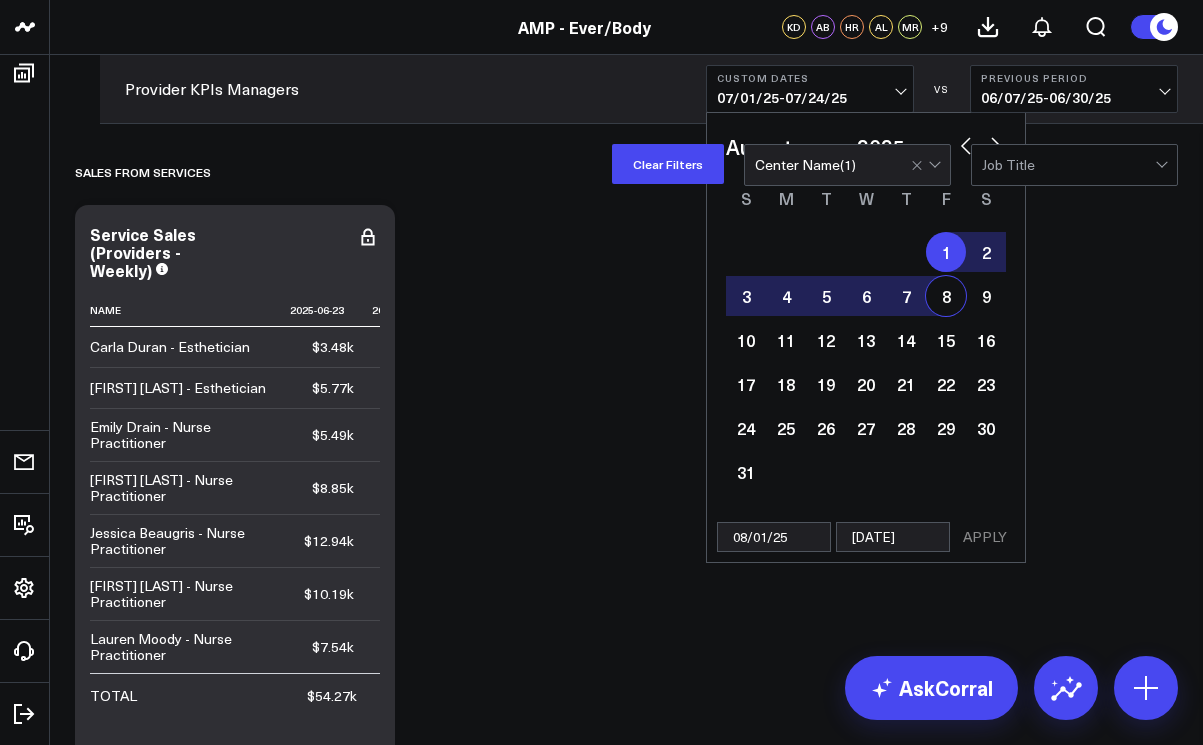select on "7" 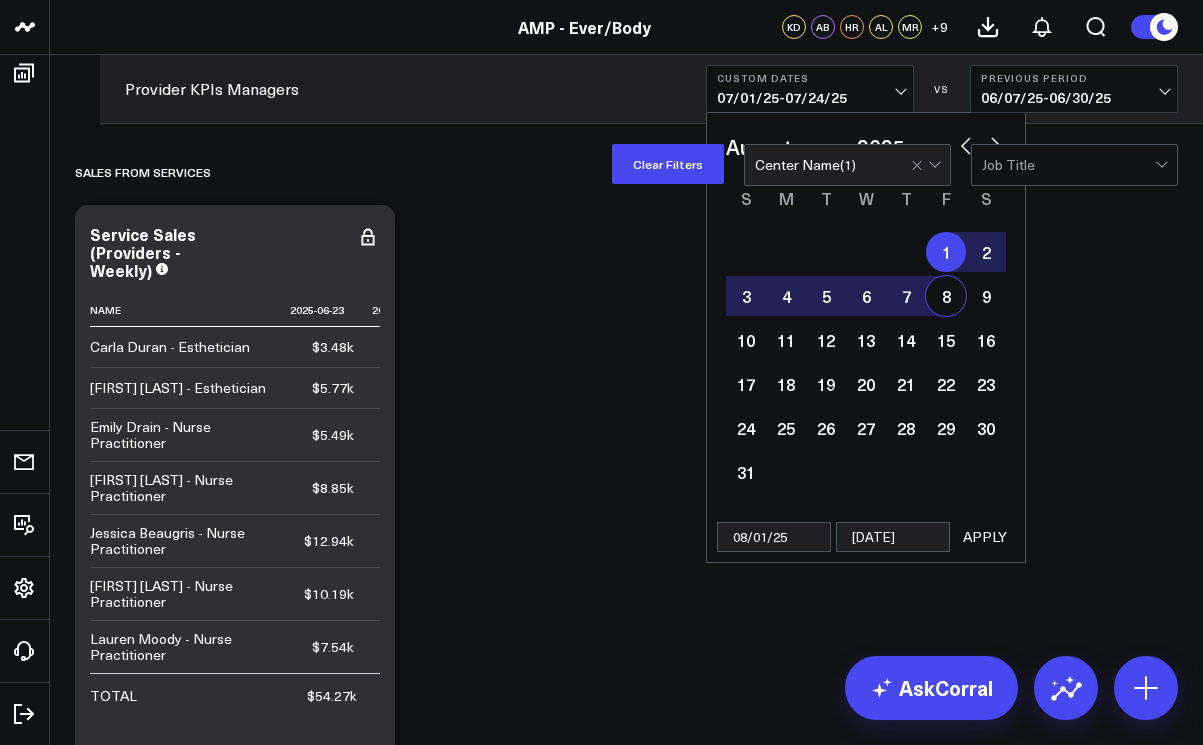 click on "APPLY" at bounding box center [985, 537] 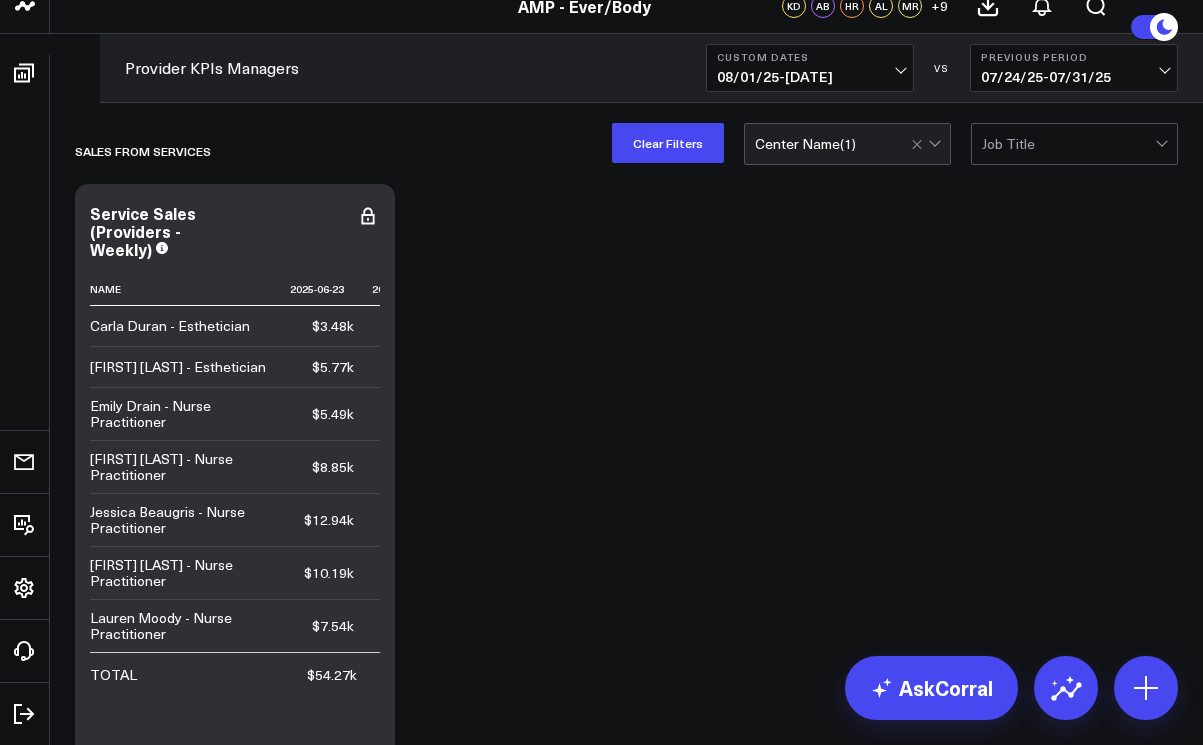 scroll, scrollTop: 0, scrollLeft: 0, axis: both 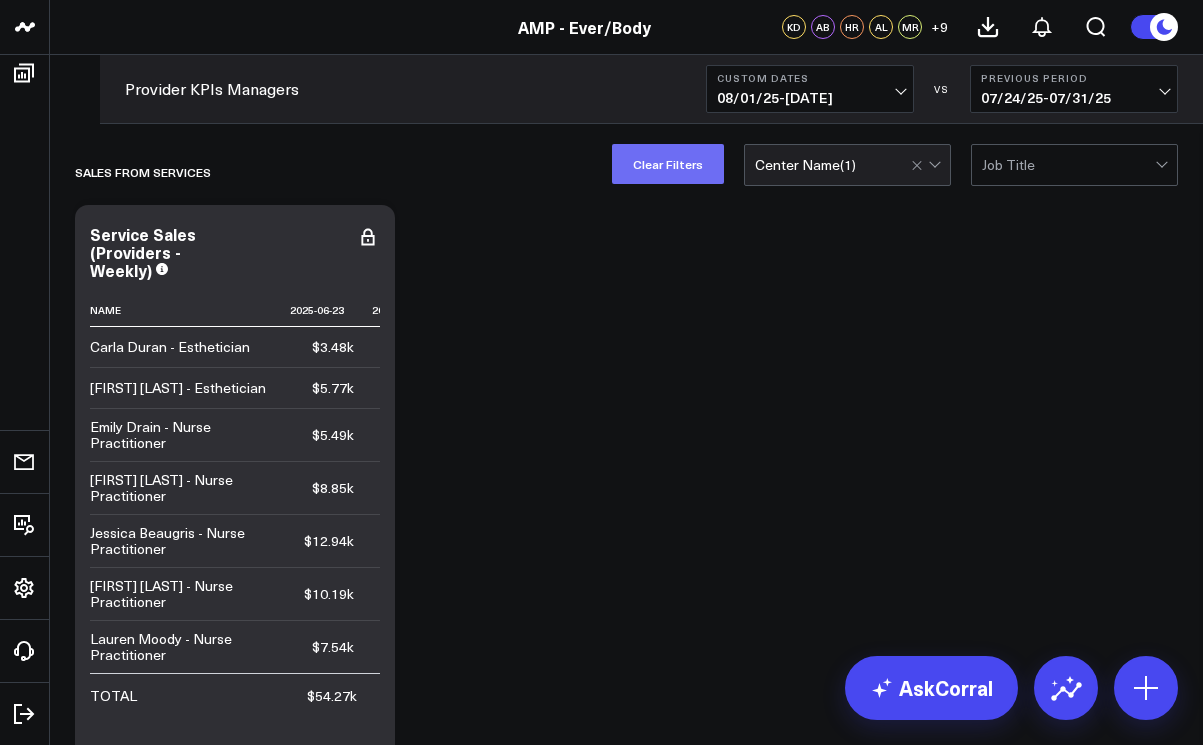 click on "Clear Filters" at bounding box center [668, 164] 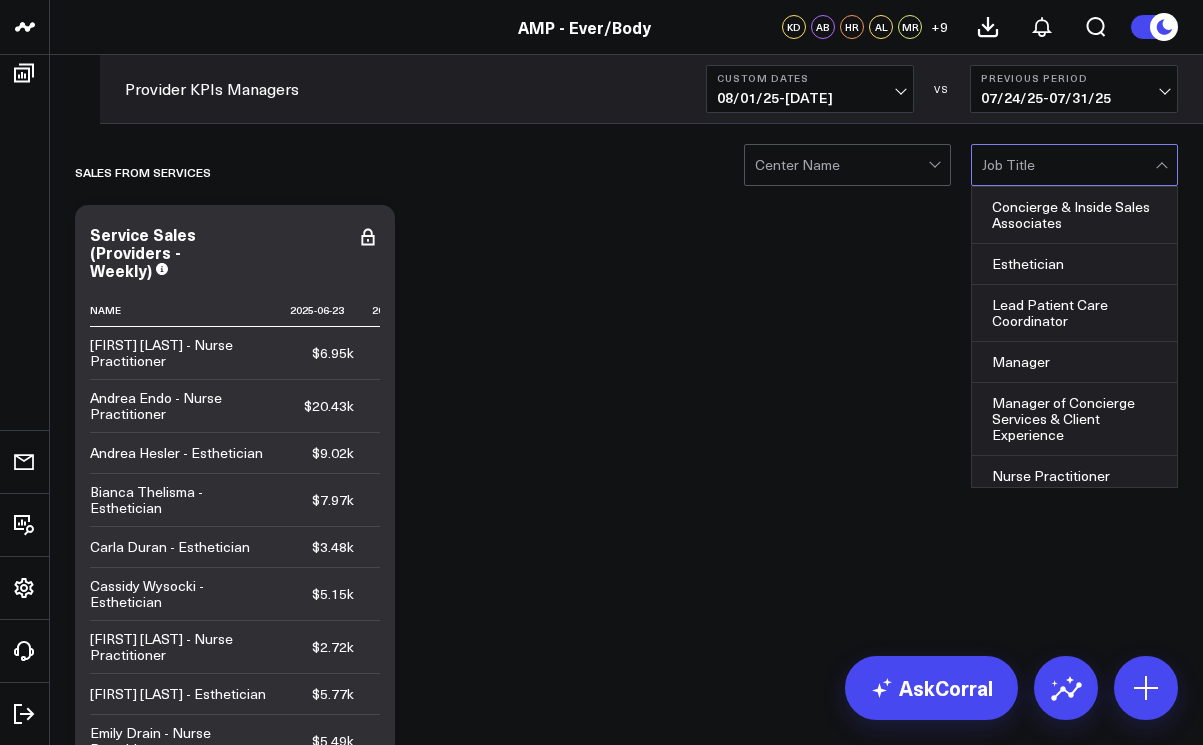click at bounding box center [1068, 165] 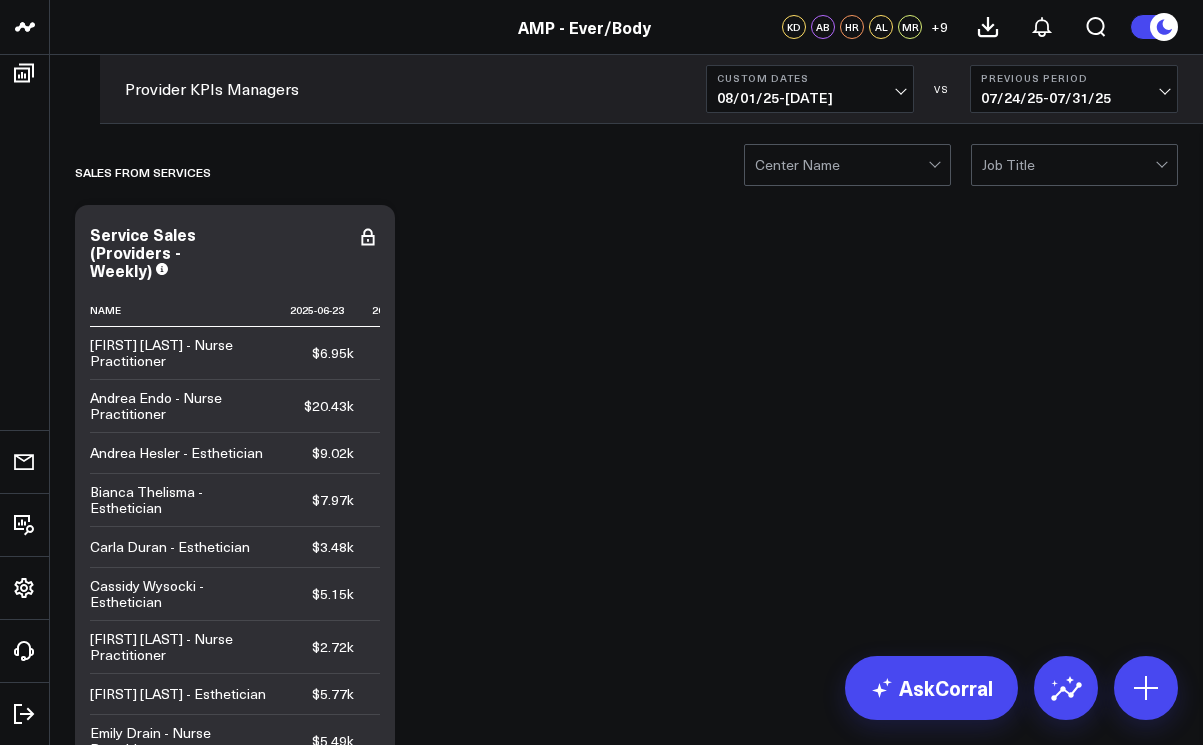 click on "SALES FROM SERVICES Modify via AI Copy link to widget Ask support Remove Create linked copy Operational Dashboards for Managing Partners KPI - Average Patient Ticket KPI - Sales per Service Hour KPI - Utilization Rate KPI - % New Patients KPI - % Retail Revenue Sales Data - Total Sales Data - Services Sales Data - Product Guest Data - New Guest Data - Total Time Data - Service Hours Time Data - Net Scheduled Hours Provider KPIs Managers Provider KPIs Executive Summary Managers KPI - Average Patient Ticket old Duplicate to Operational Dashboards for Managing Partners KPI - Average Patient Ticket KPI - Sales per Service Hour KPI - Utilization Rate KPI - % New Patients KPI - % Retail Revenue Sales Data - Total Sales Data - Services Sales Data - Product Guest Data - New Guest Data - Total Time Data - Service Hours Time Data - Net Scheduled Hours Provider KPIs Managers Provider KPIs Executive Summary Managers KPI - Average Patient Ticket old Move to Operational Dashboards for Managing Partners KPI - % New Patients" at bounding box center [626, 9731] 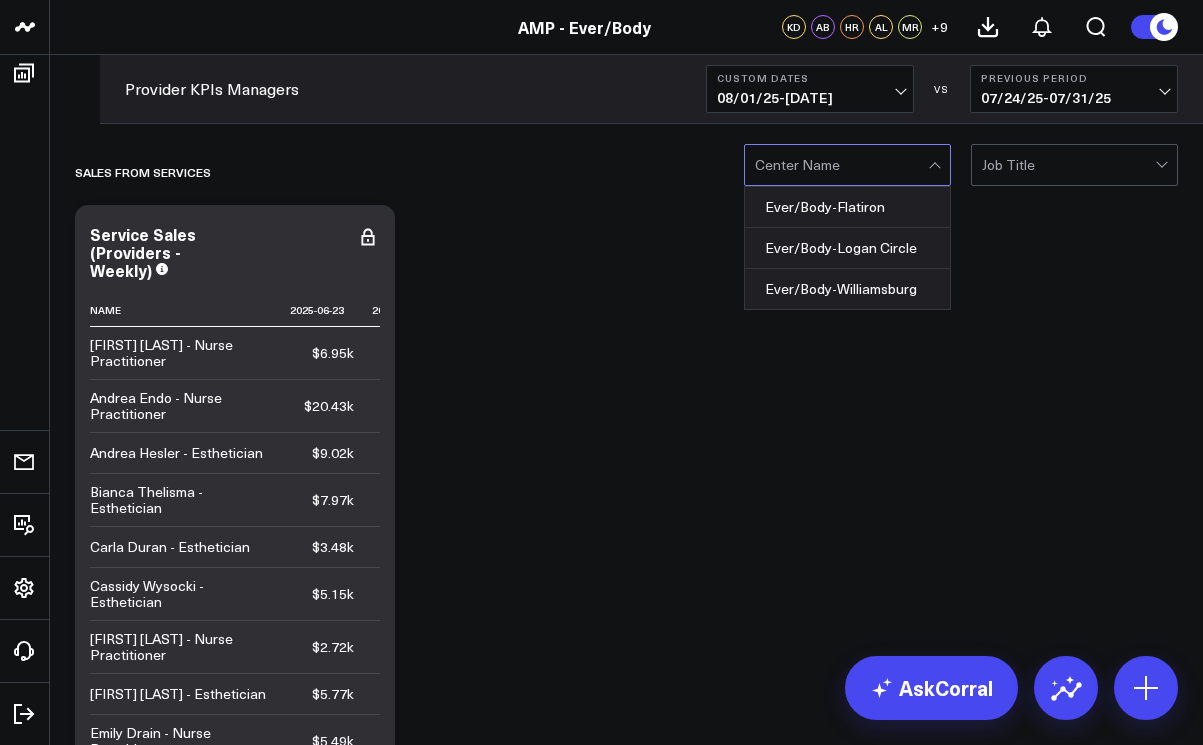 click at bounding box center (936, 165) 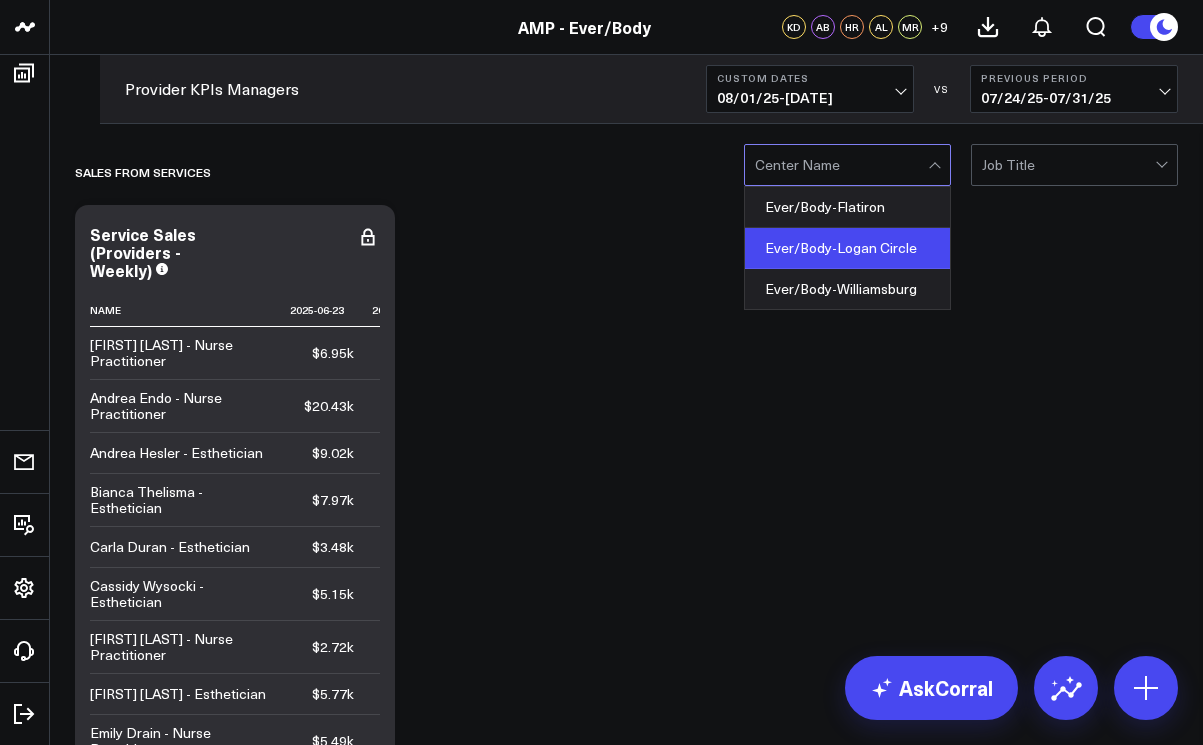 click on "Ever/Body-Logan Circle" at bounding box center (847, 248) 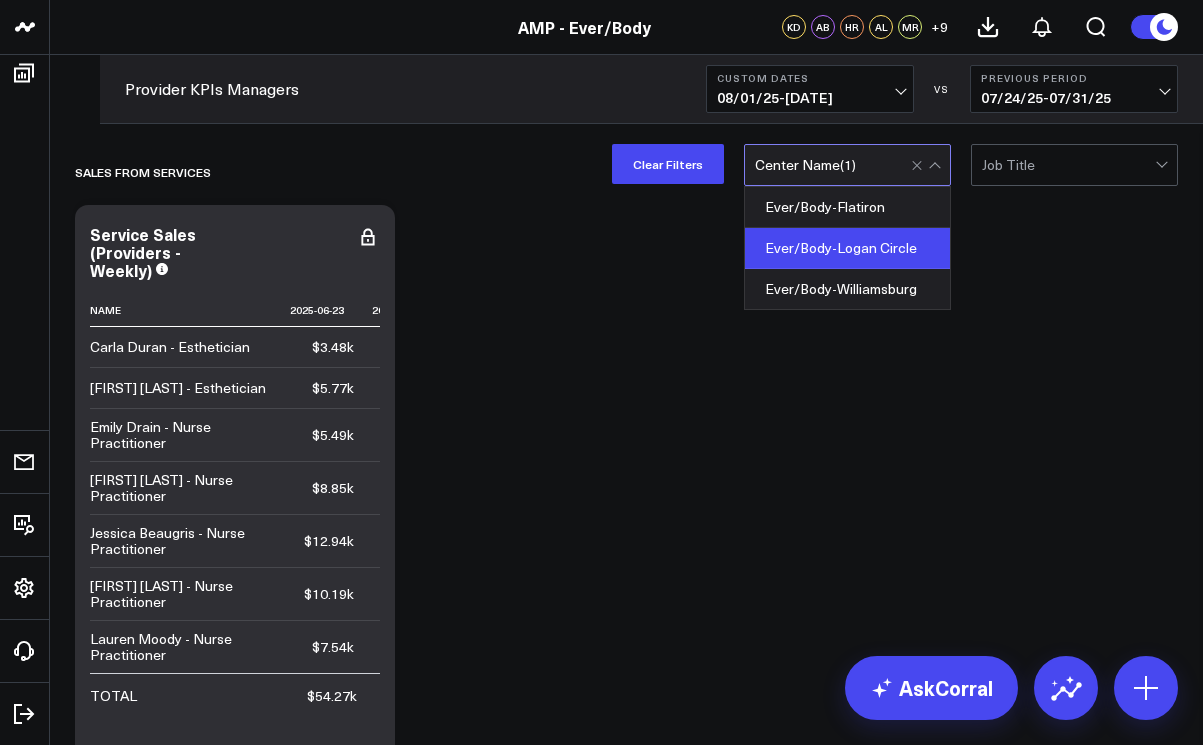 click on "SALES FROM SERVICES Modify via AI Copy link to widget Ask support Remove Create linked copy Operational Dashboards for Managing Partners KPI - Average Patient Ticket KPI - Sales per Service Hour KPI - Utilization Rate KPI - % New Patients KPI - % Retail Revenue Sales Data - Total Sales Data - Services Sales Data - Product Guest Data - New Guest Data - Total Time Data - Service Hours Time Data - Net Scheduled Hours Provider KPIs Managers Provider KPIs Executive Summary Managers KPI - Average Patient Ticket old Duplicate to Operational Dashboards for Managing Partners KPI - Average Patient Ticket KPI - Sales per Service Hour KPI - Utilization Rate KPI - % New Patients KPI - % Retail Revenue Sales Data - Total Sales Data - Services Sales Data - Product Guest Data - New Guest Data - Total Time Data - Service Hours Time Data - Net Scheduled Hours Provider KPIs Managers Provider KPIs Executive Summary Managers KPI - Average Patient Ticket old Move to Operational Dashboards for Managing Partners KPI - % New Patients" at bounding box center (626, 9731) 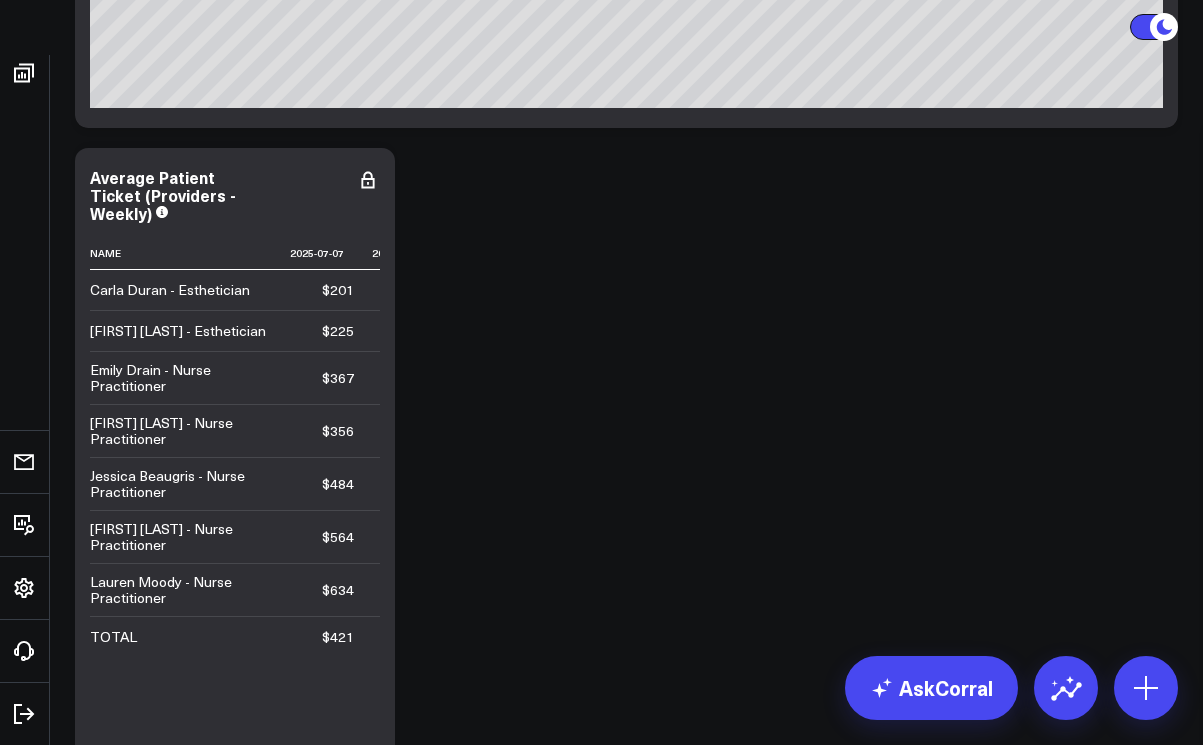 scroll, scrollTop: 3633, scrollLeft: 0, axis: vertical 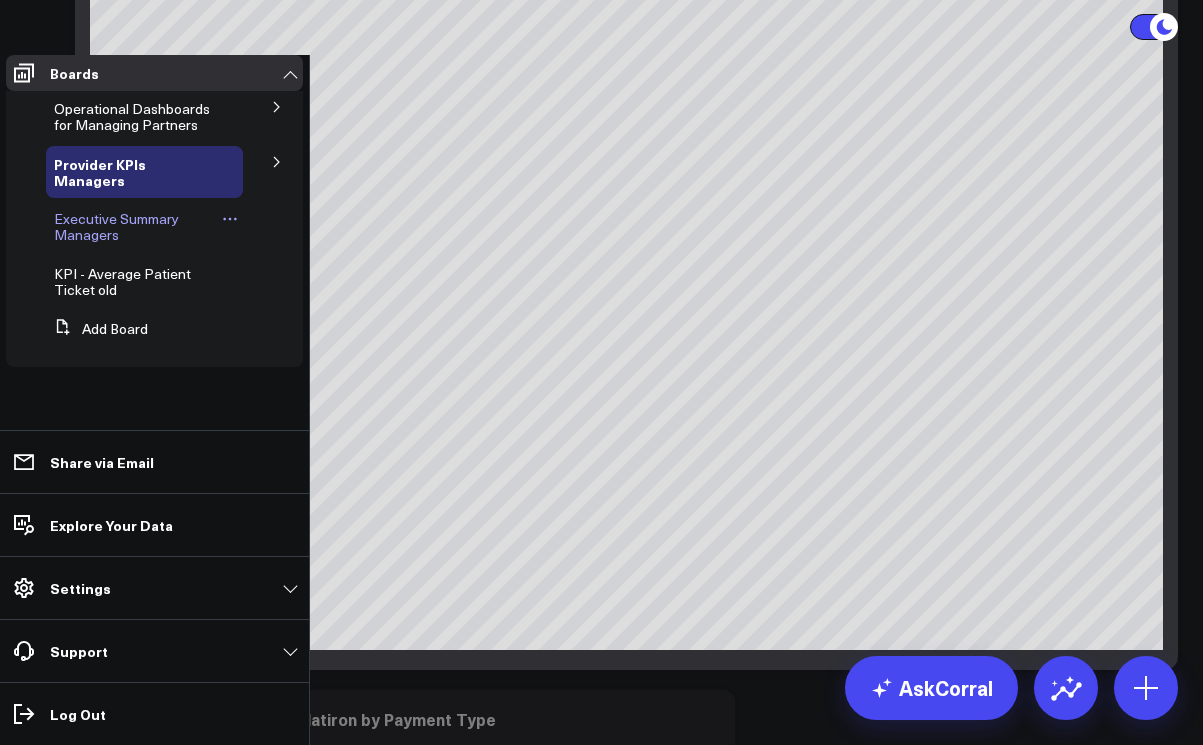 click on "Executive Summary Managers" at bounding box center [116, 226] 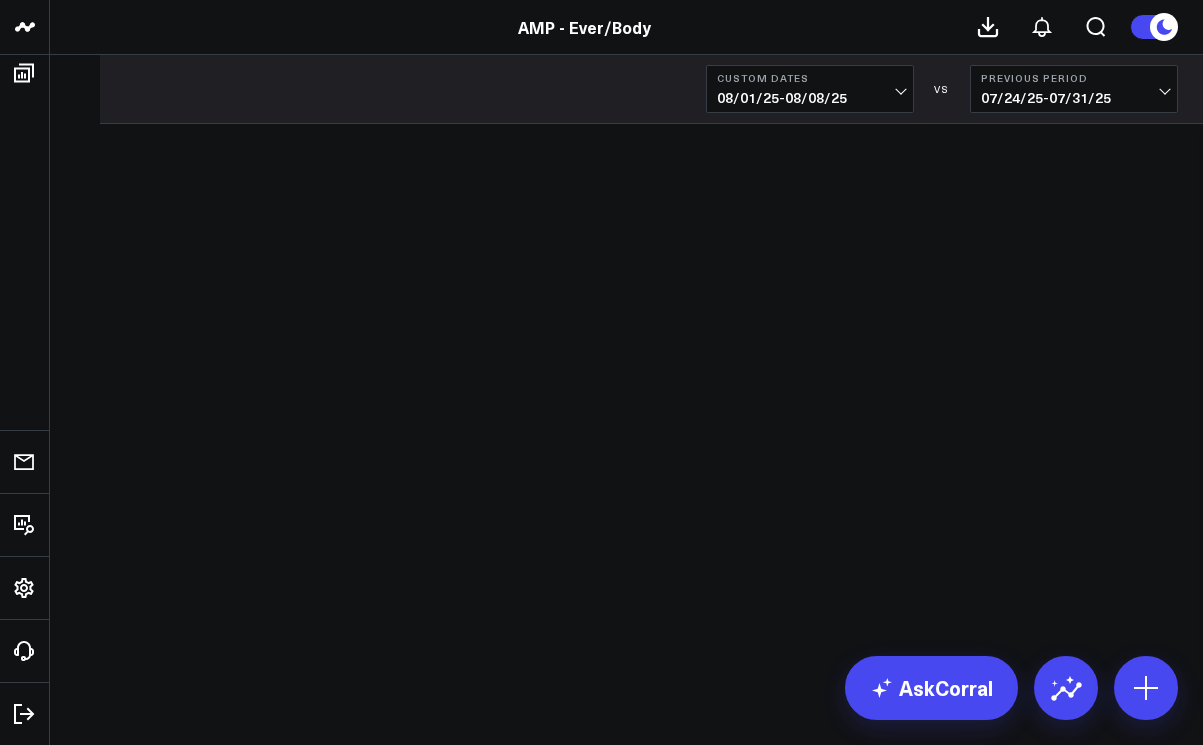scroll, scrollTop: 0, scrollLeft: 0, axis: both 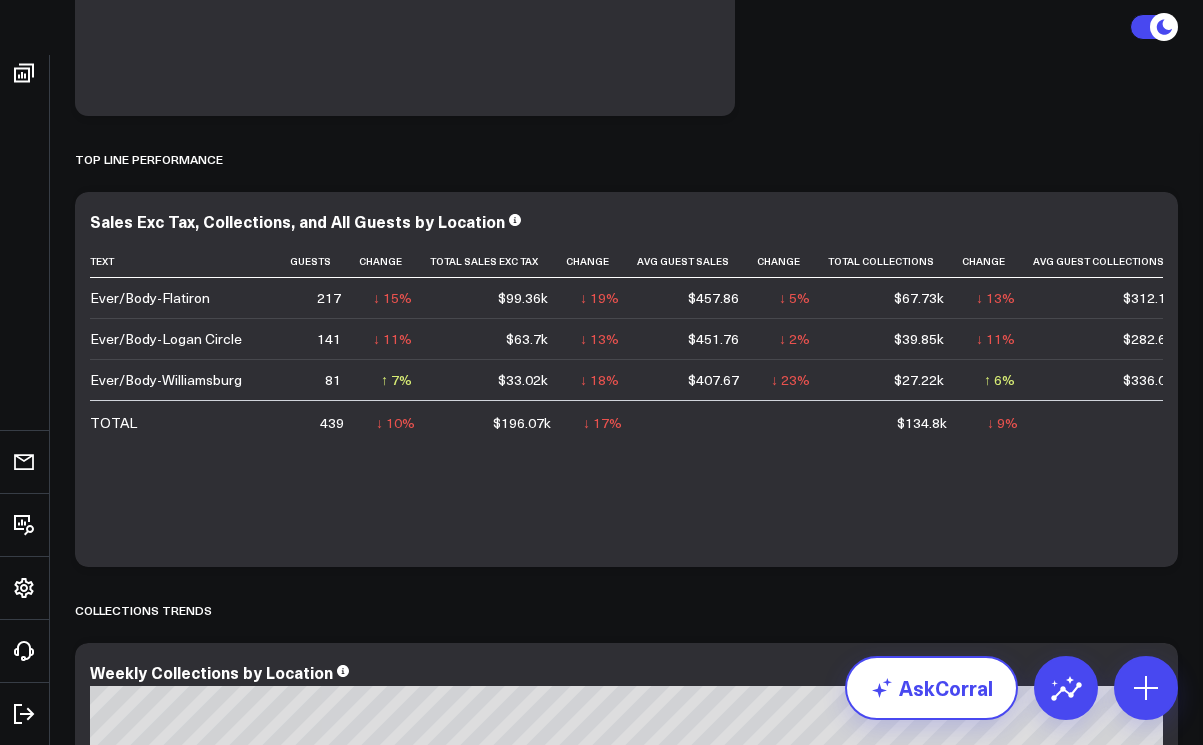 click on "AskCorral" at bounding box center [931, 688] 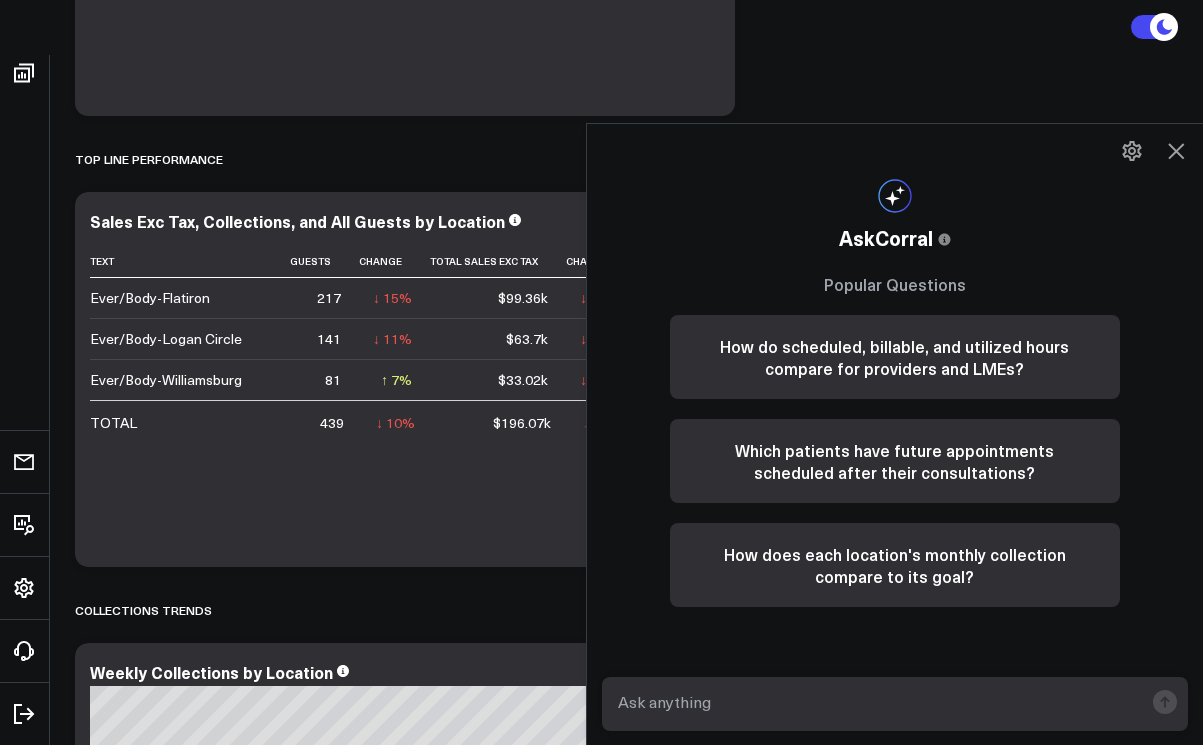 click at bounding box center (878, 702) 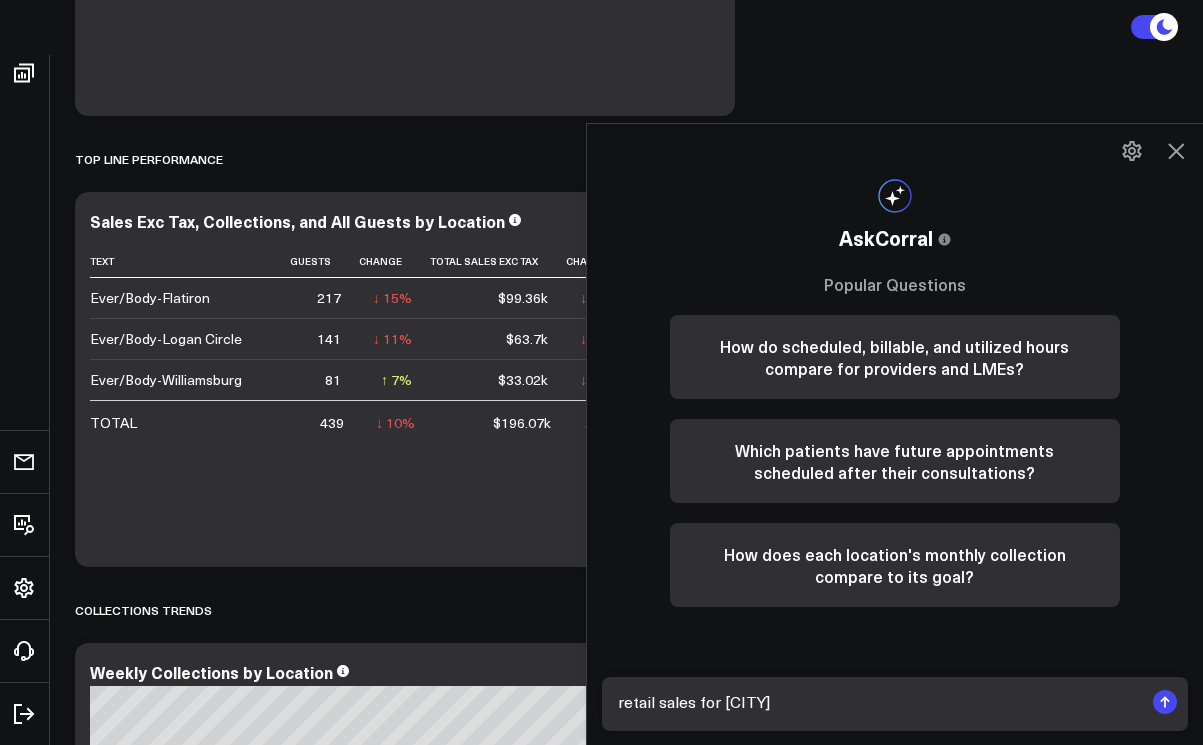 type on "retail sales for [LOCATION] circle" 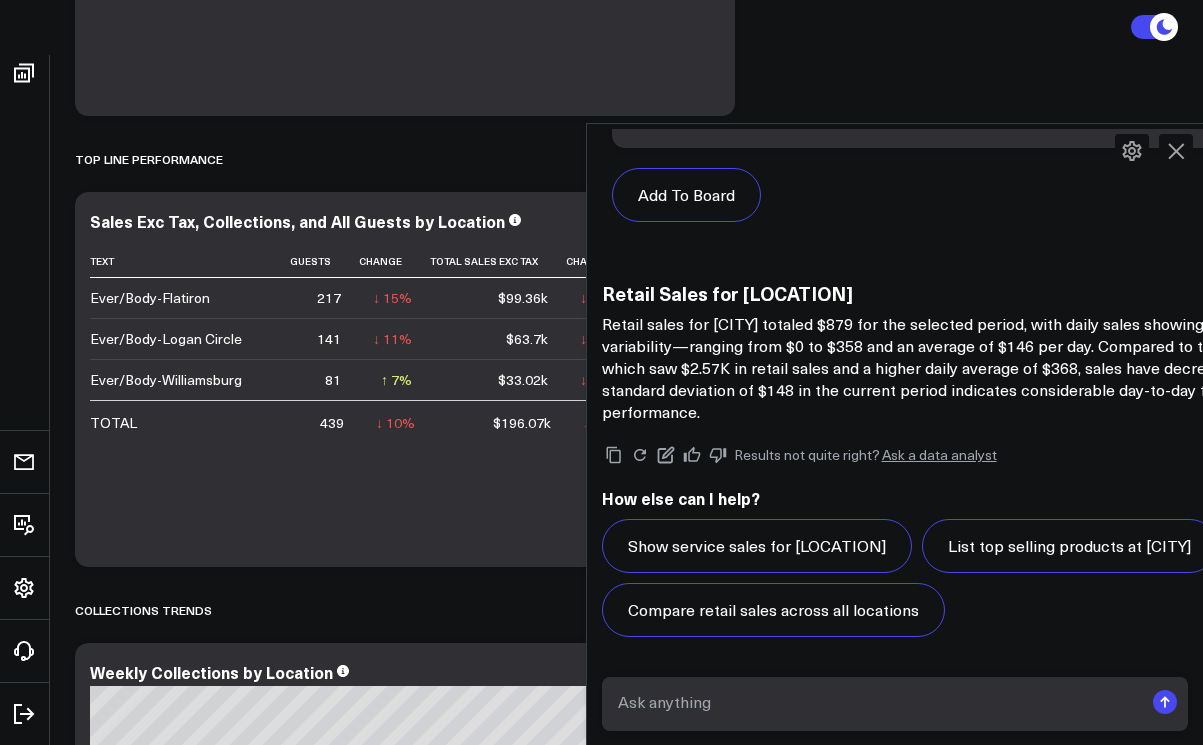 scroll, scrollTop: 1599, scrollLeft: 0, axis: vertical 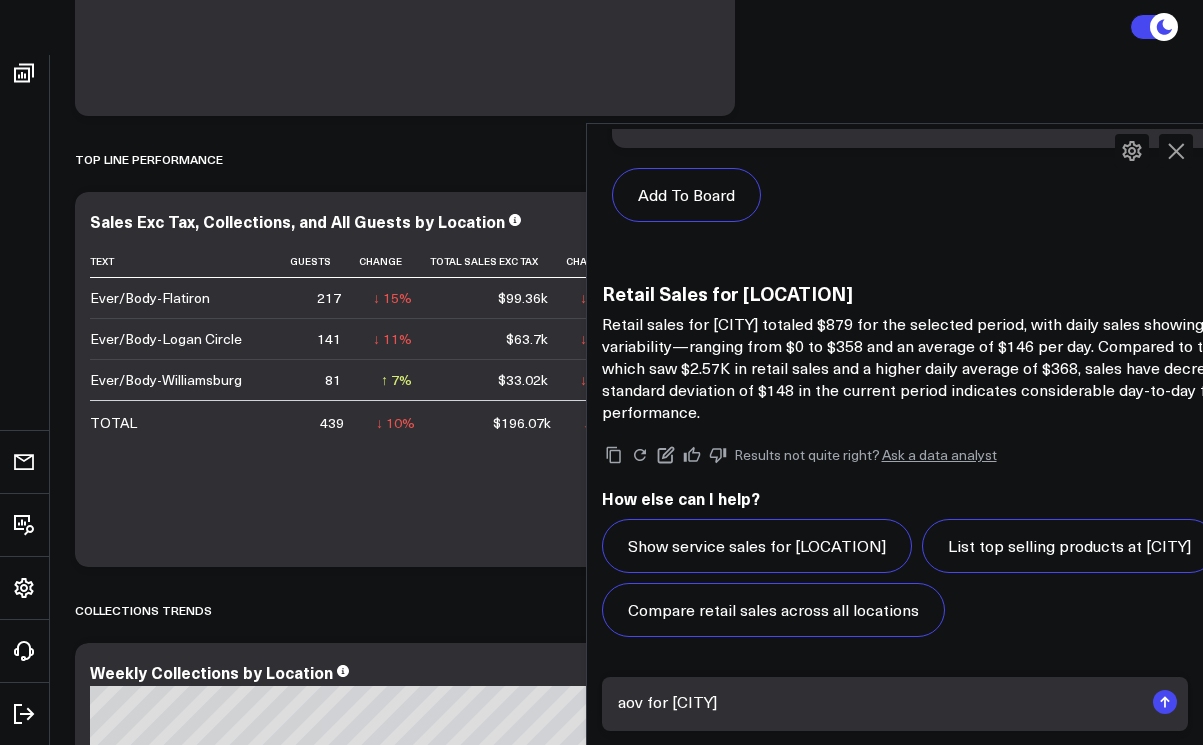 type on "aov for [LOCATION] circle" 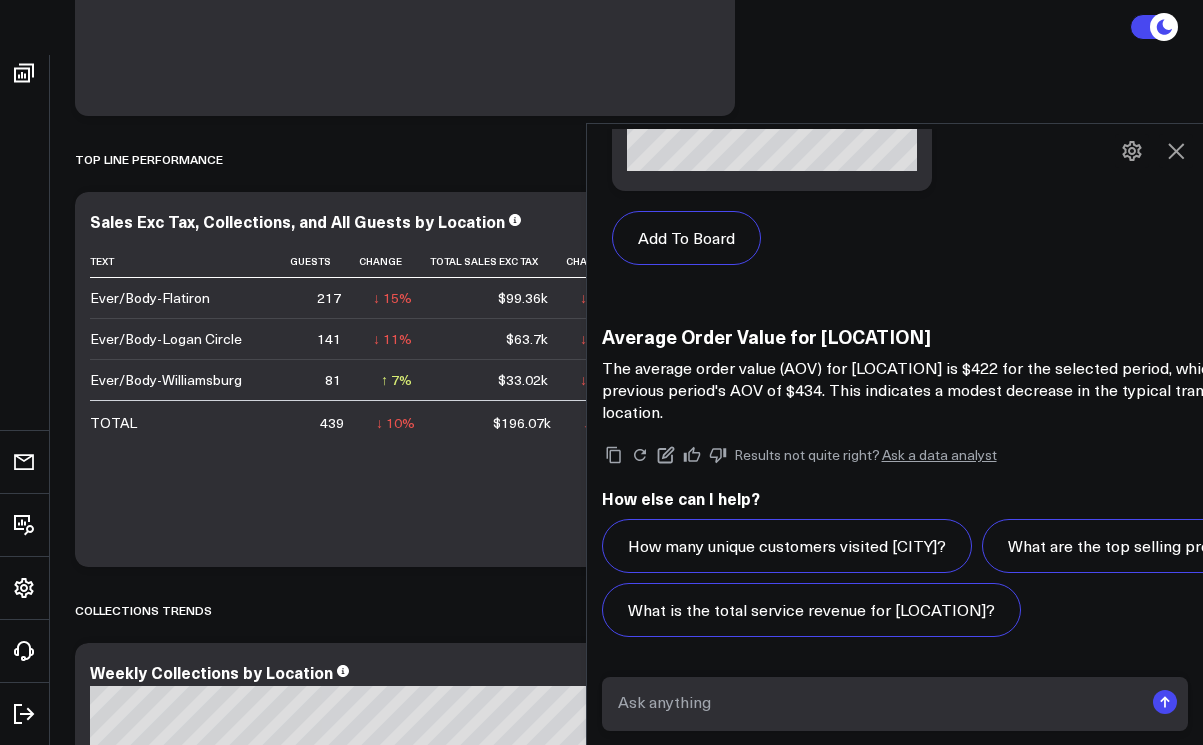 scroll, scrollTop: 3912, scrollLeft: 0, axis: vertical 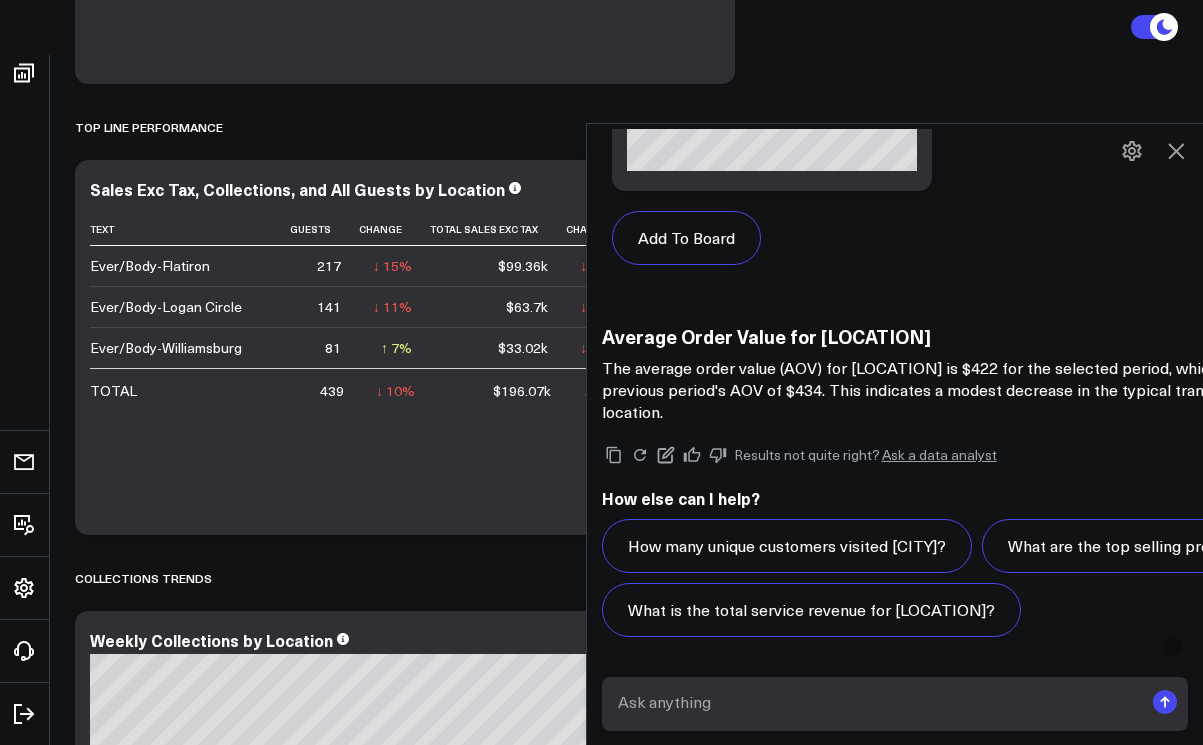 click 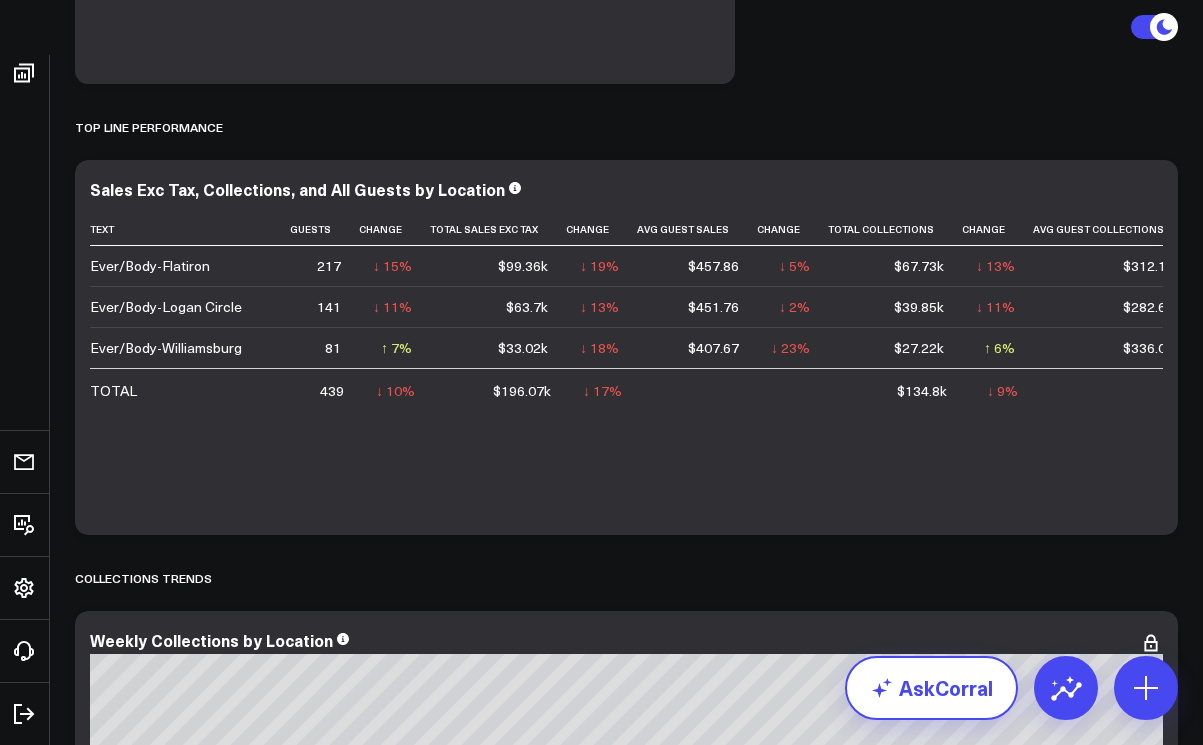 click on "AskCorral" at bounding box center [931, 688] 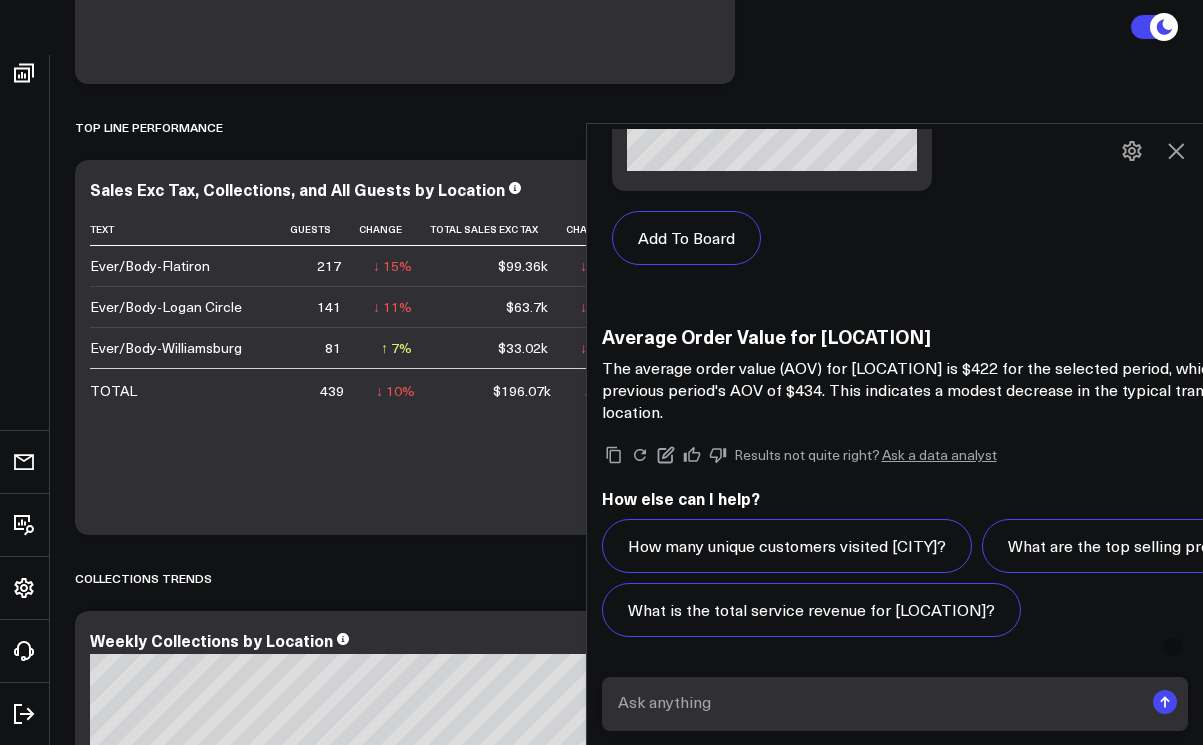 click at bounding box center (878, 702) 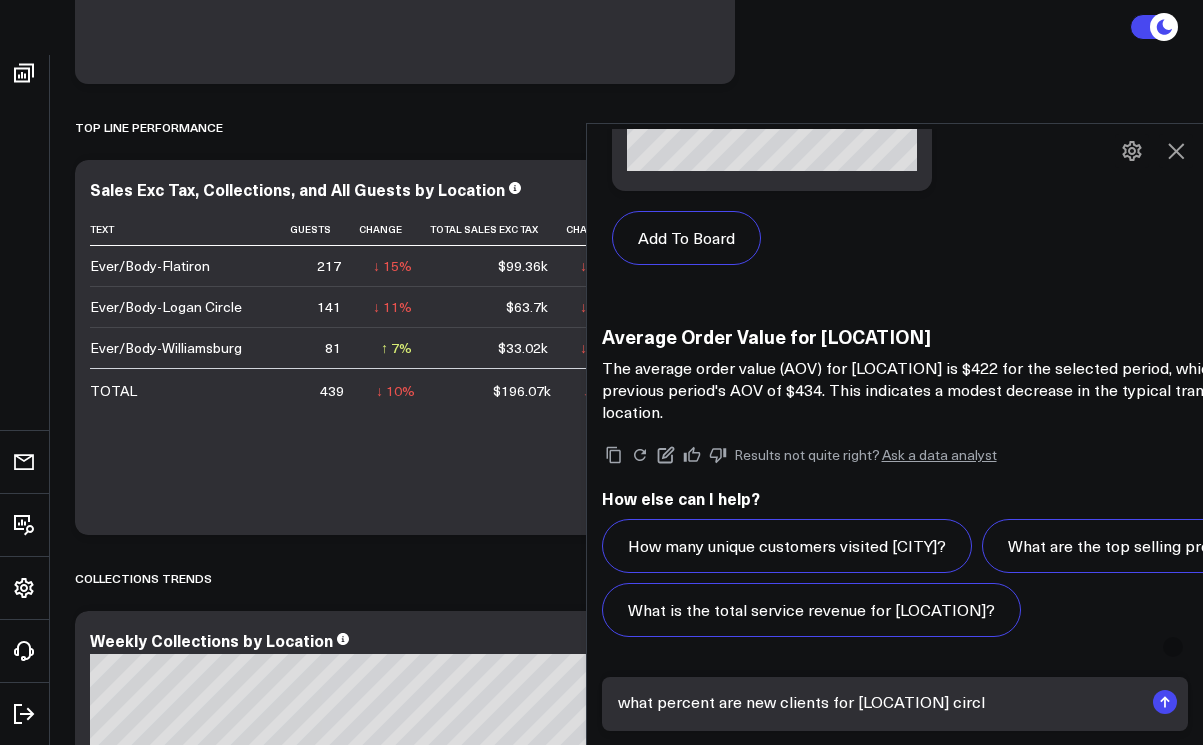 type on "what percent are new clients for logan circle" 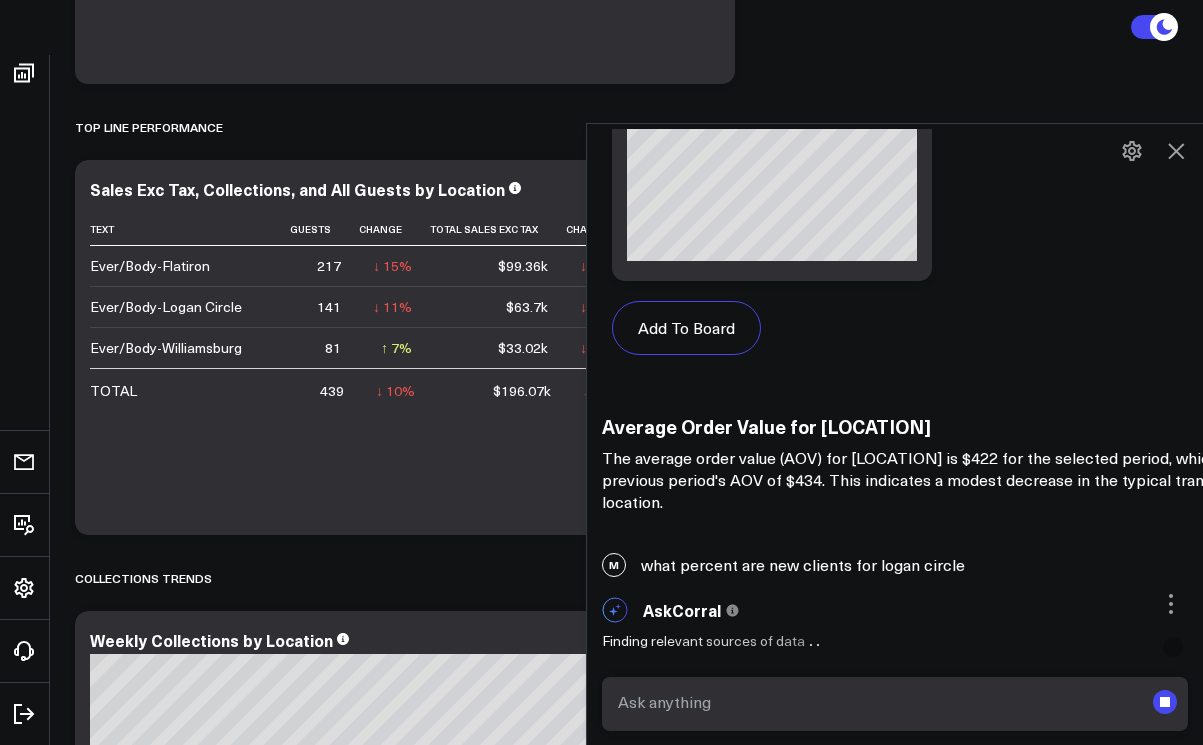scroll, scrollTop: 3868, scrollLeft: 0, axis: vertical 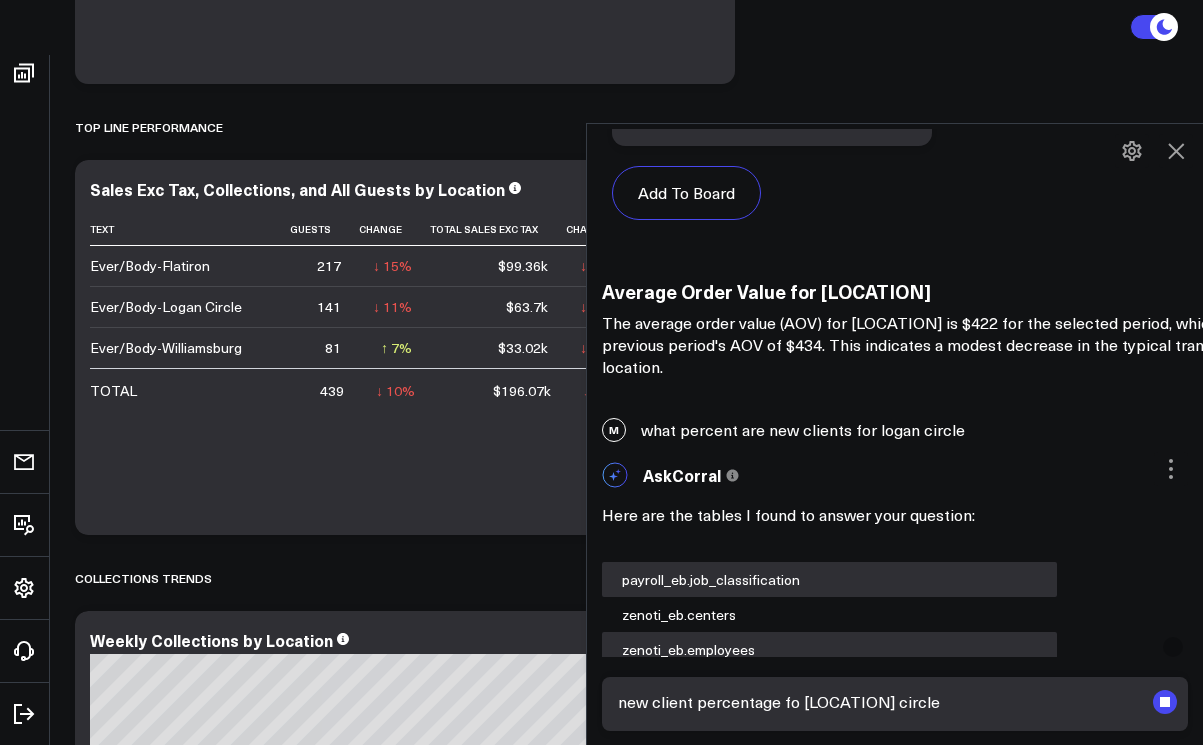 click on "new client percentage fo [LOCATION] circle" at bounding box center [878, 702] 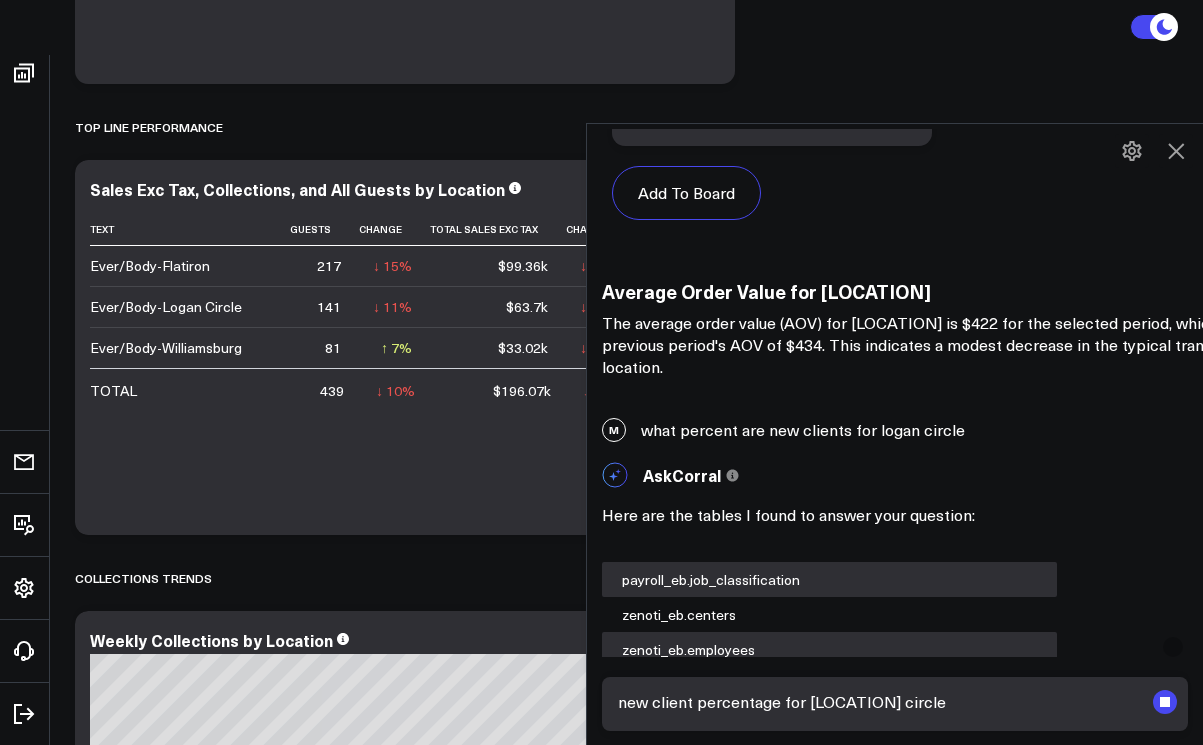 type on "new client percentage for [LOCATION] circle" 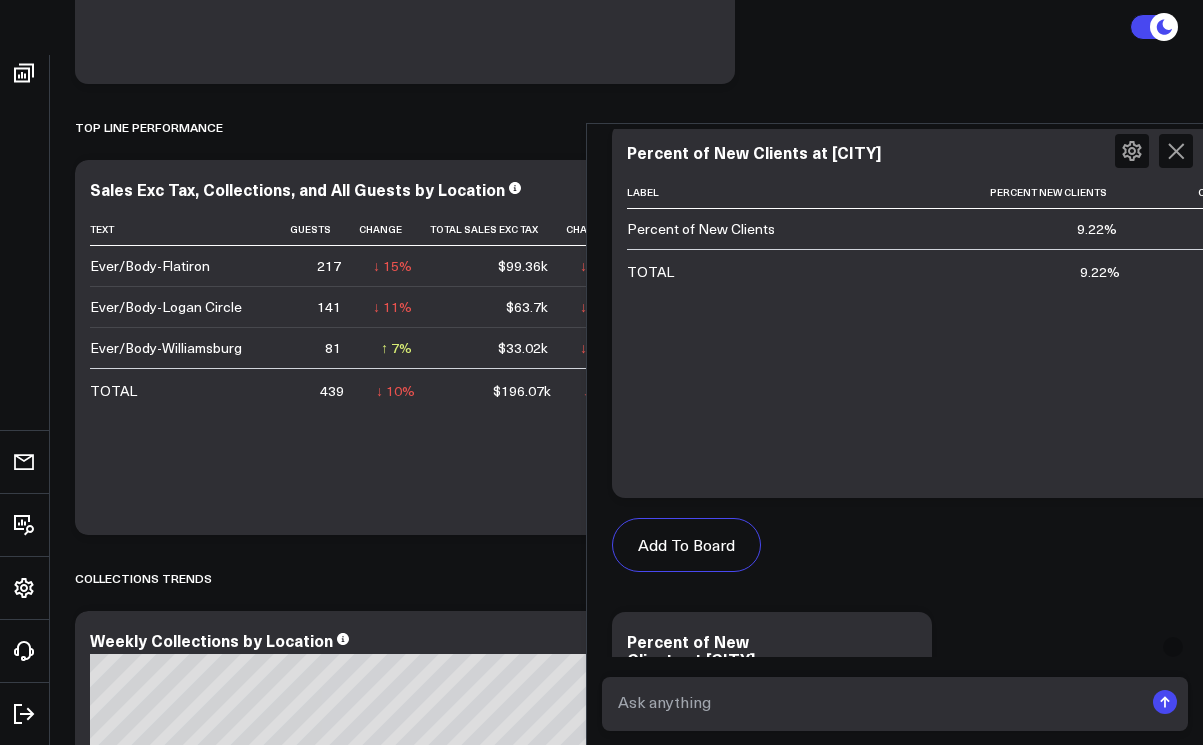 scroll, scrollTop: 4852, scrollLeft: 0, axis: vertical 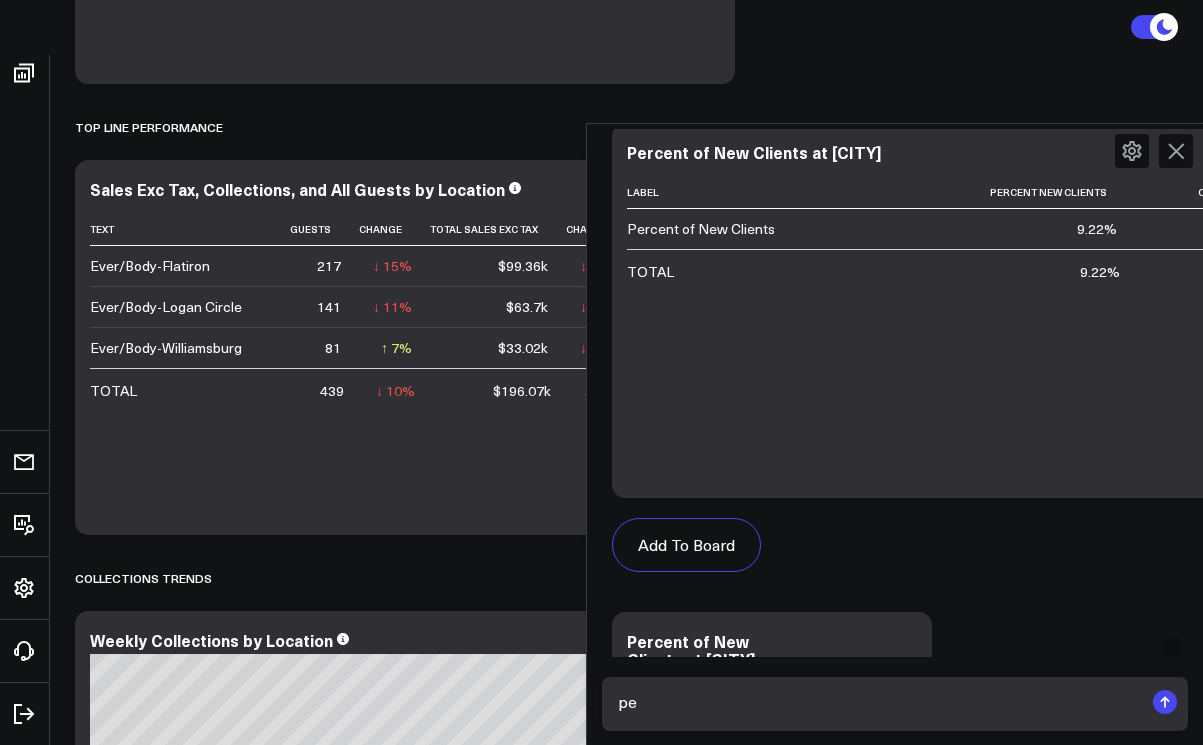 type on "p" 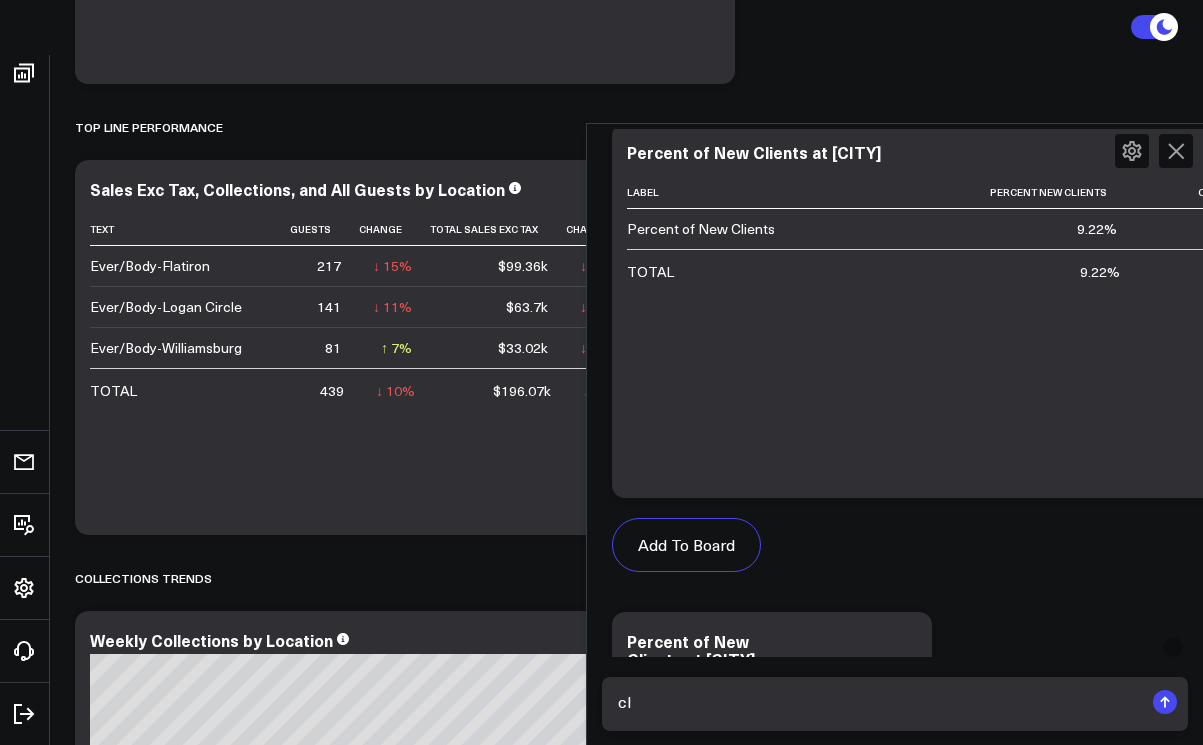 type on "c" 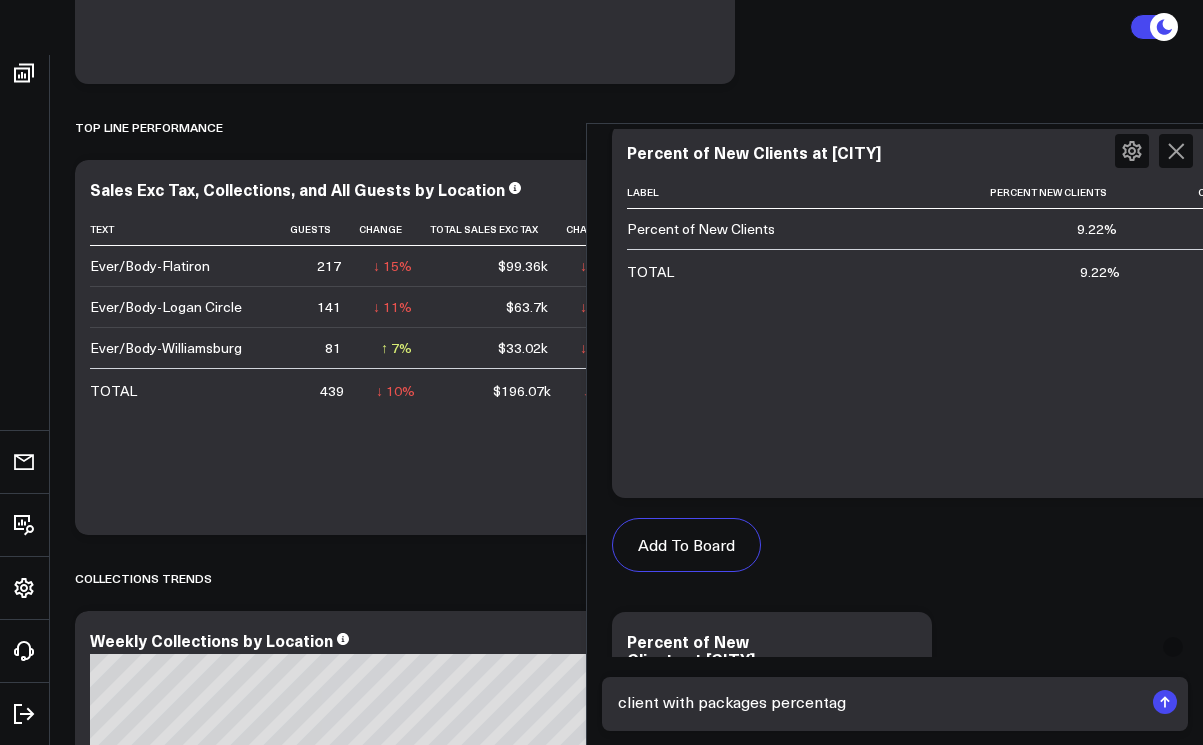 type on "client with packages percentage" 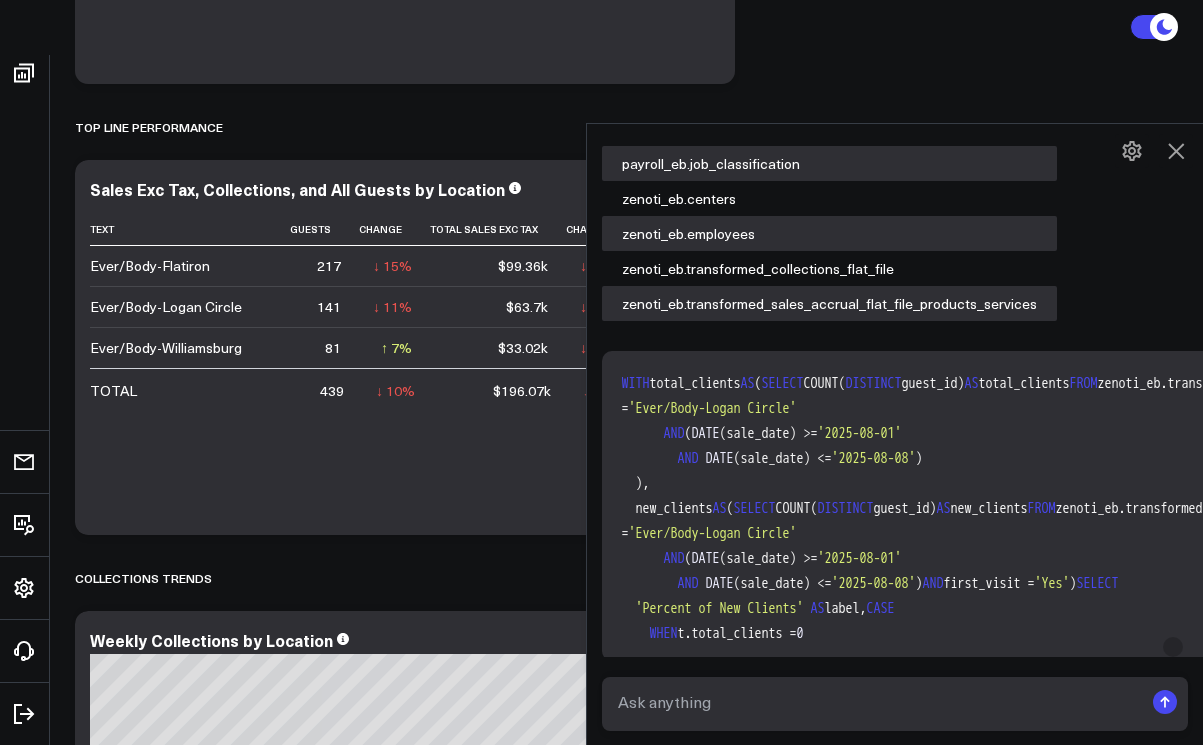scroll, scrollTop: 6677, scrollLeft: 0, axis: vertical 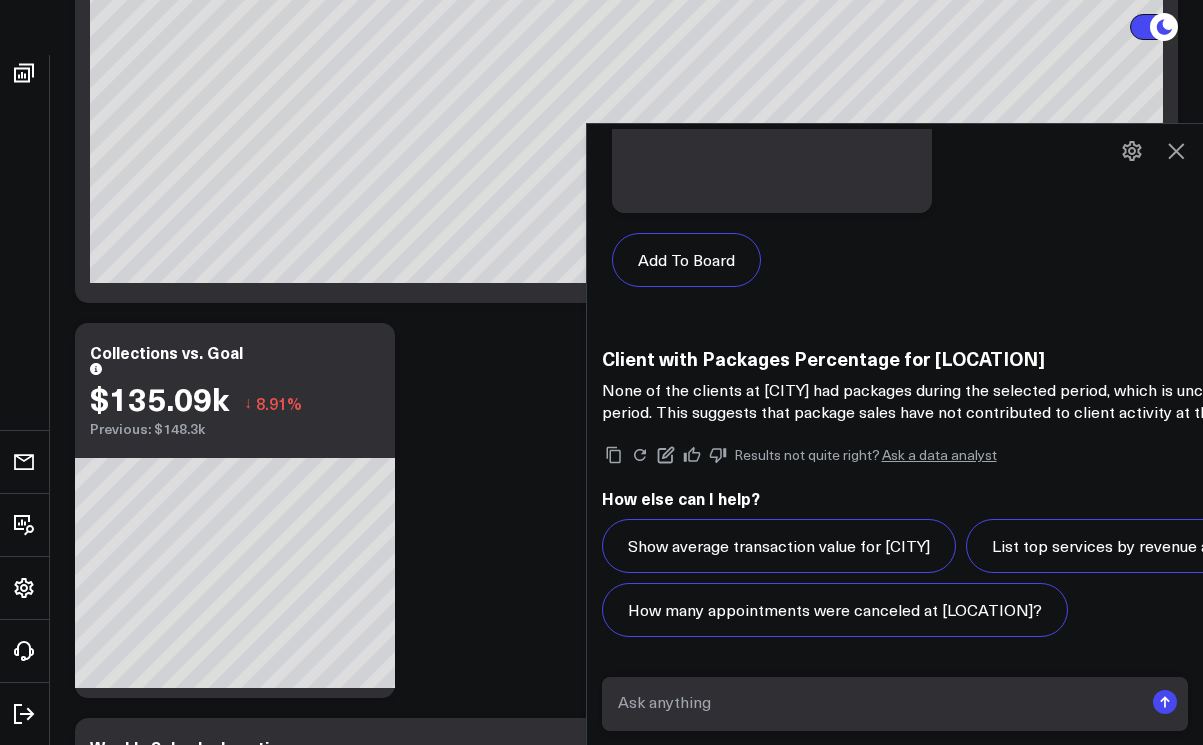 click 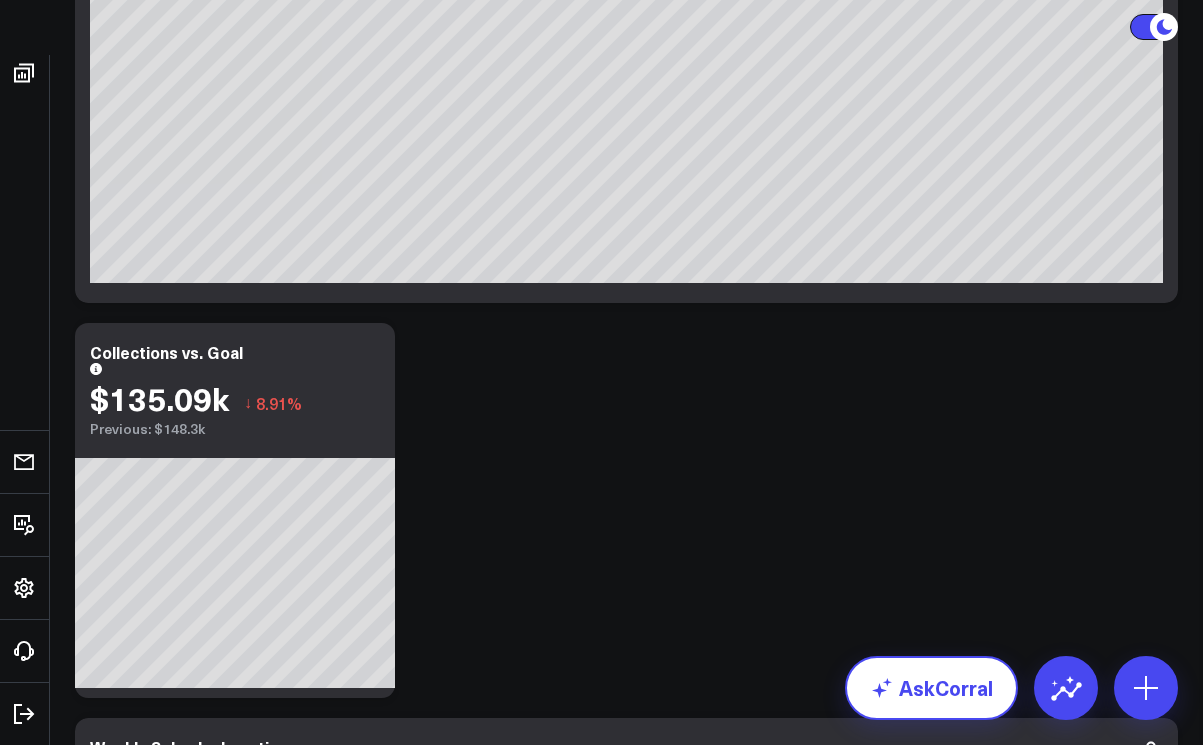 click on "AskCorral" at bounding box center [931, 688] 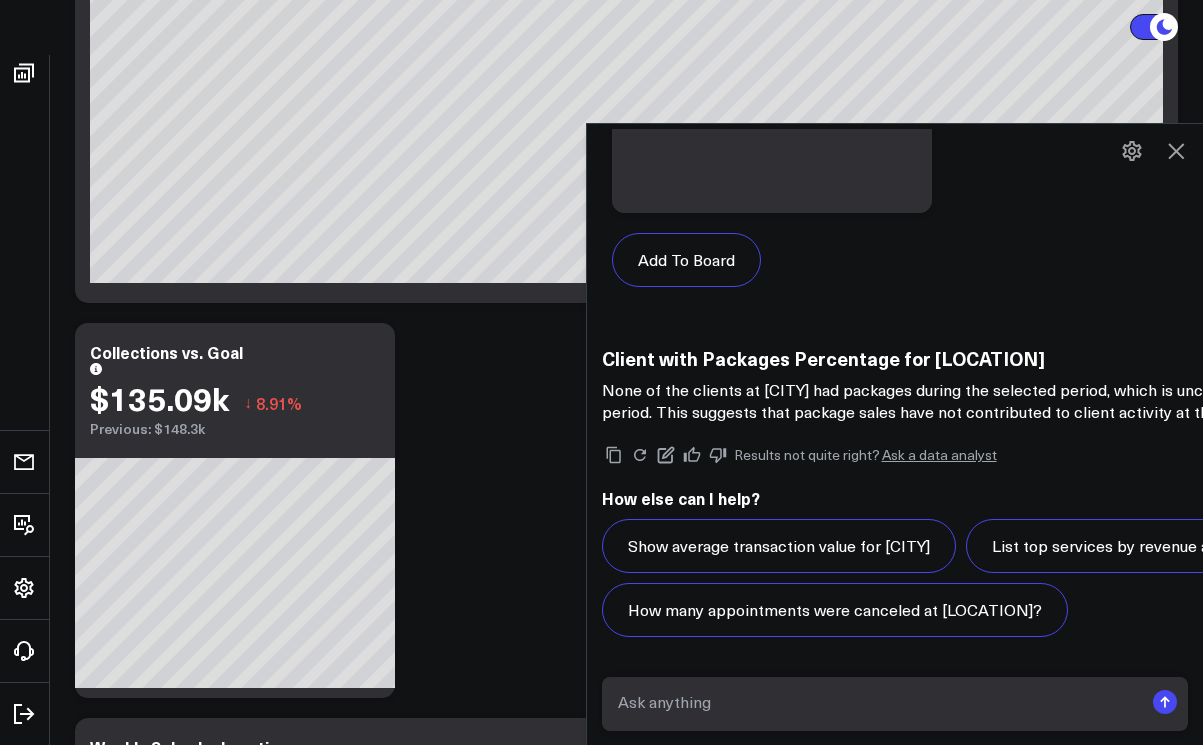 scroll, scrollTop: 1343, scrollLeft: 0, axis: vertical 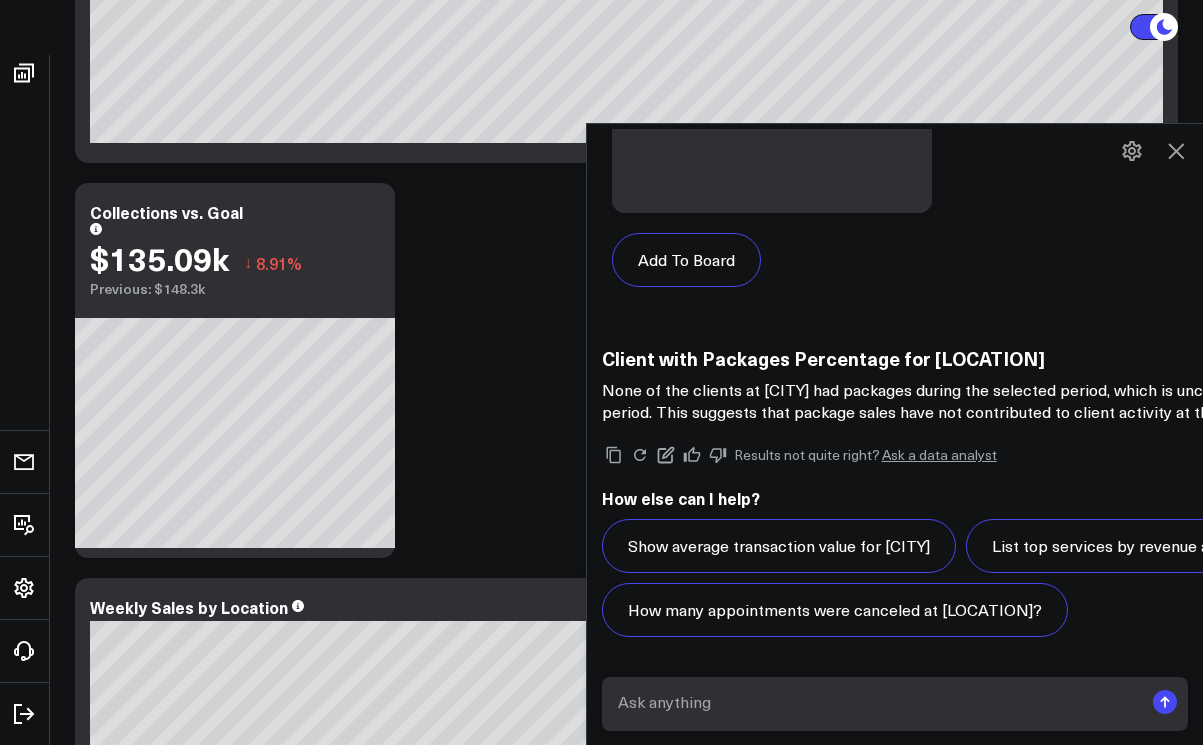click at bounding box center [878, 702] 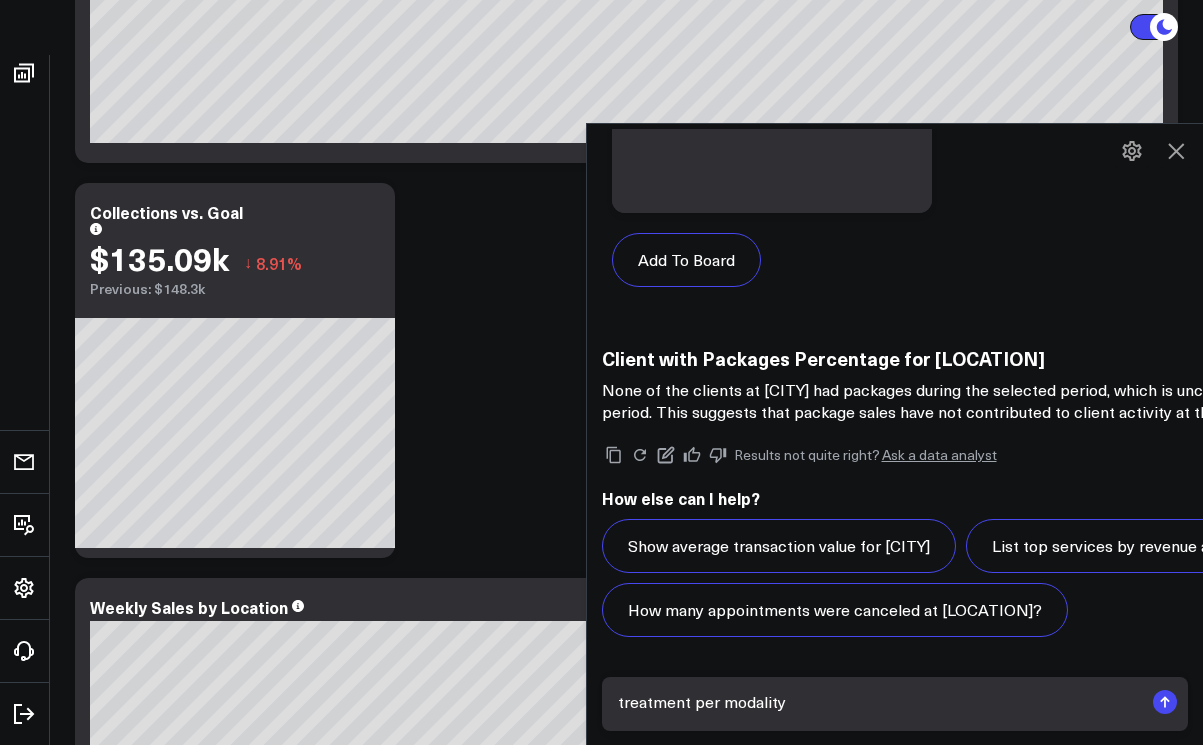 type on "treatment per modality" 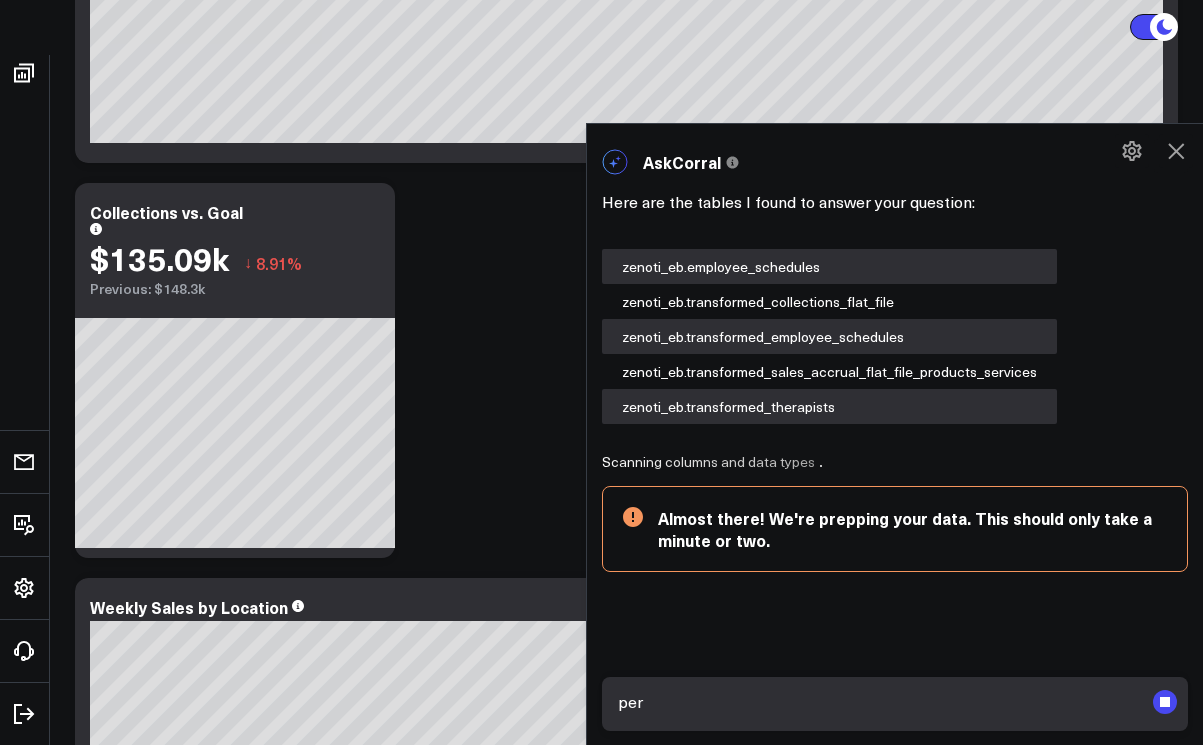 scroll, scrollTop: 11147, scrollLeft: 0, axis: vertical 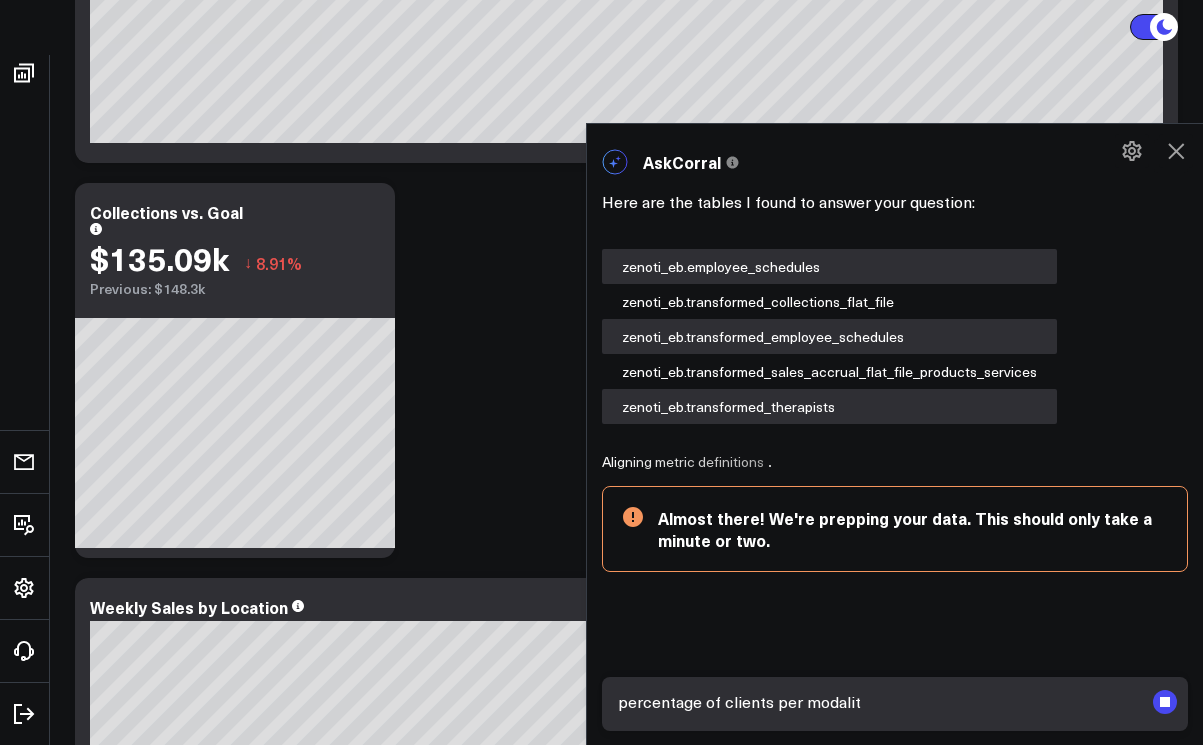 type on "percentage of clients per modality" 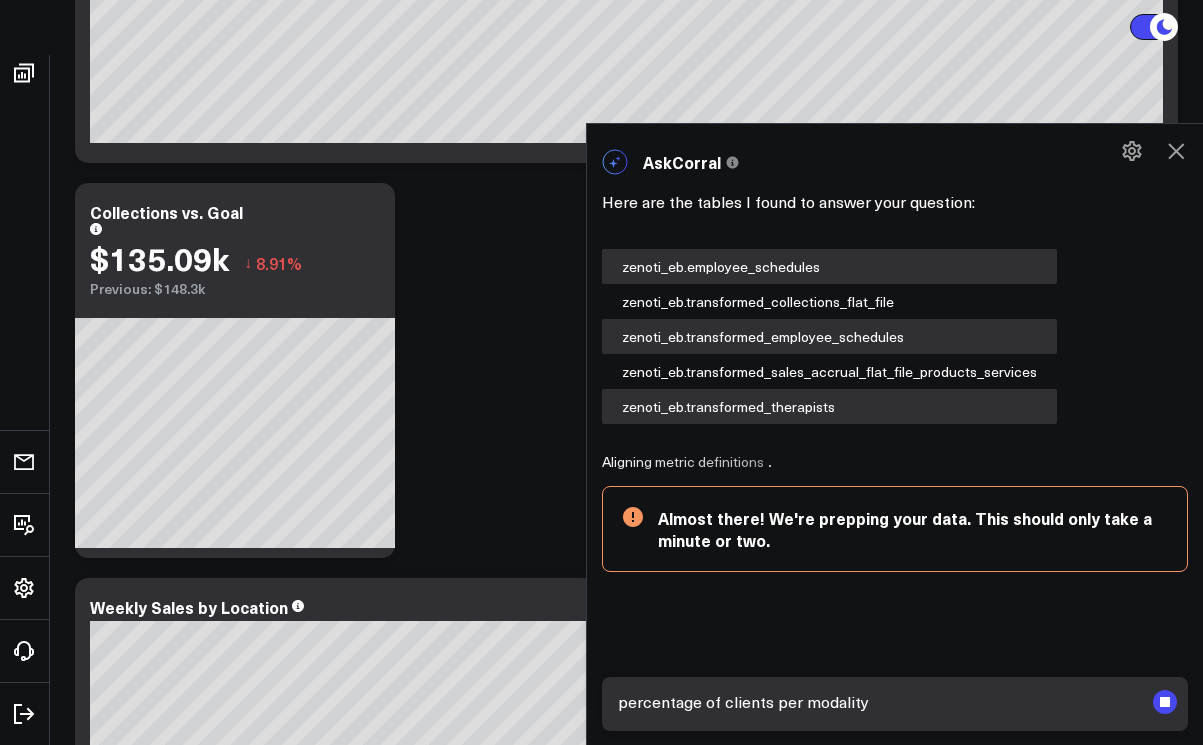 type 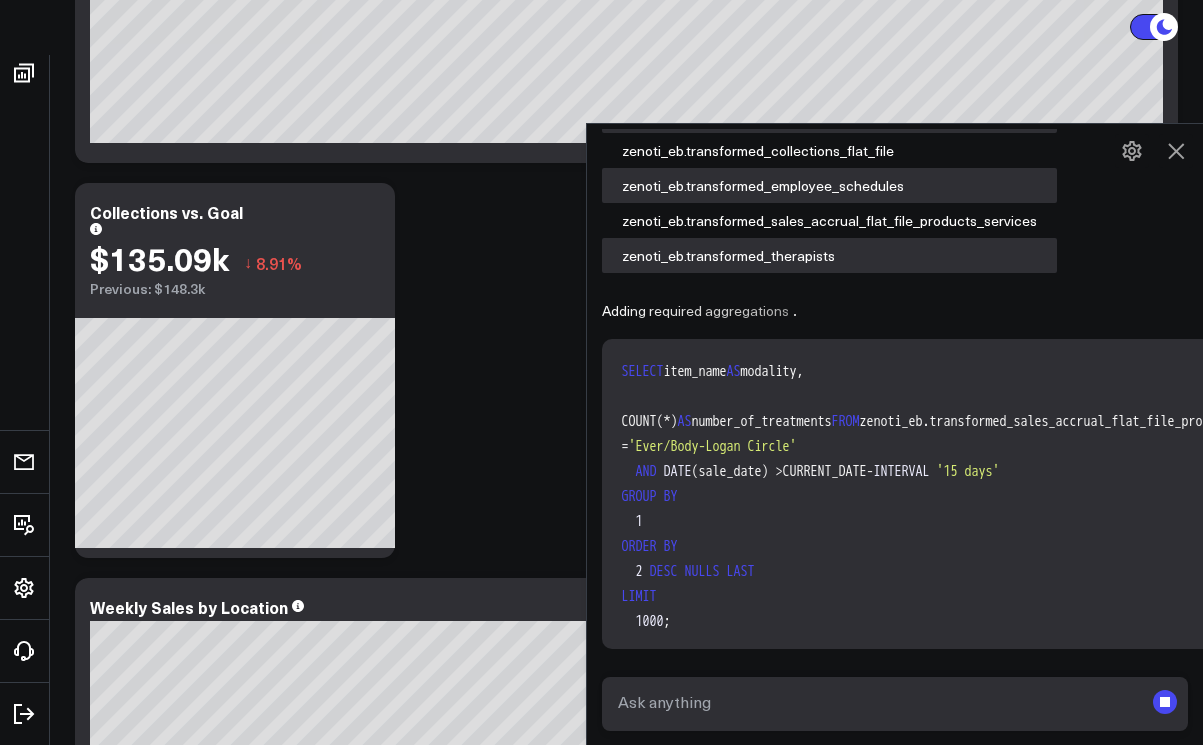 scroll, scrollTop: 11586, scrollLeft: 0, axis: vertical 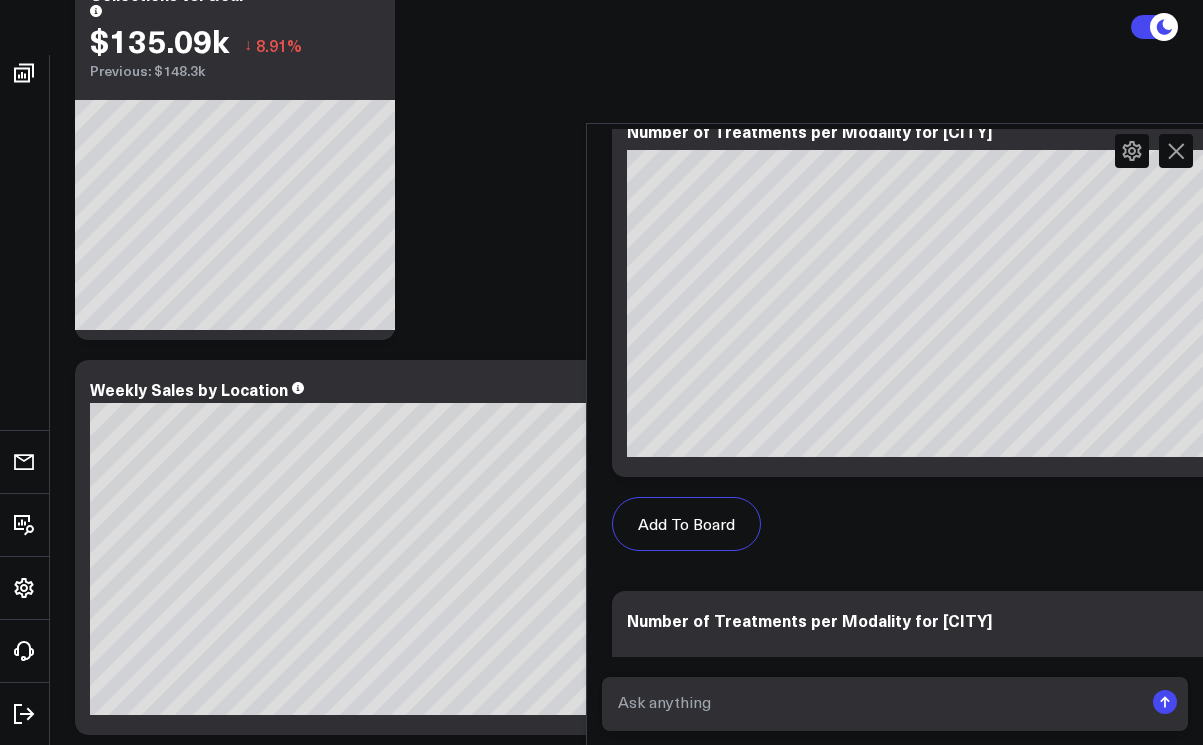 click 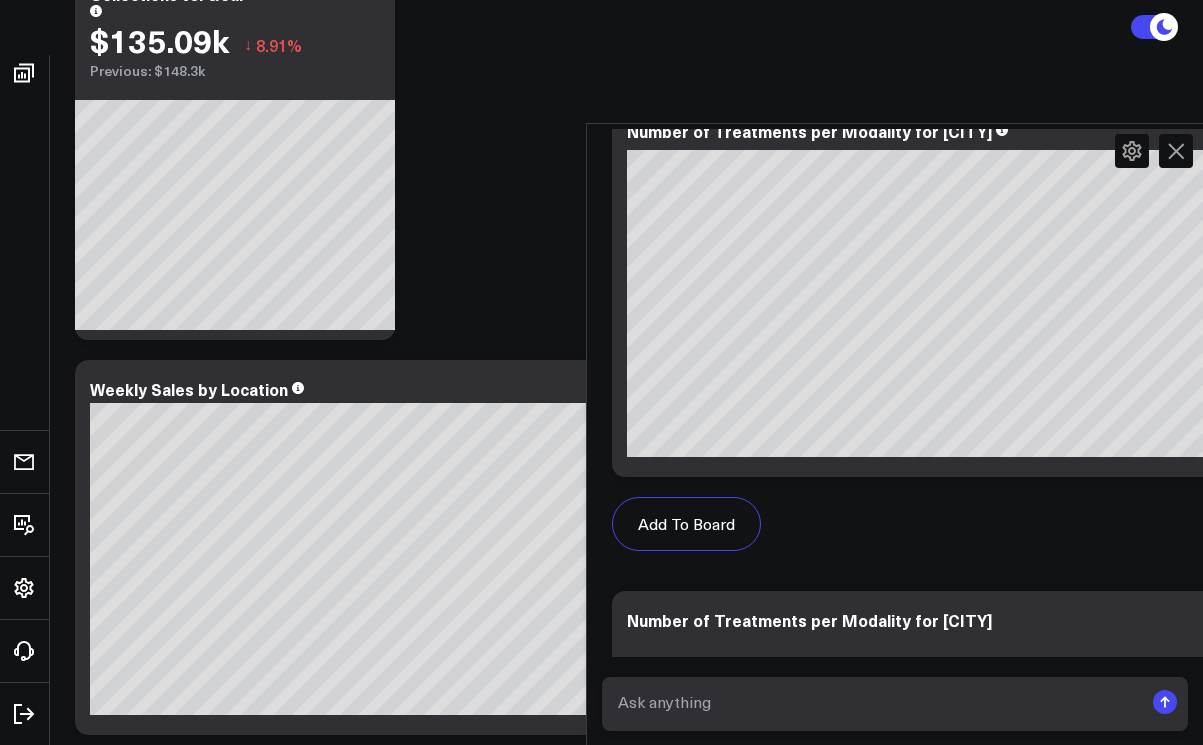 scroll, scrollTop: 0, scrollLeft: 0, axis: both 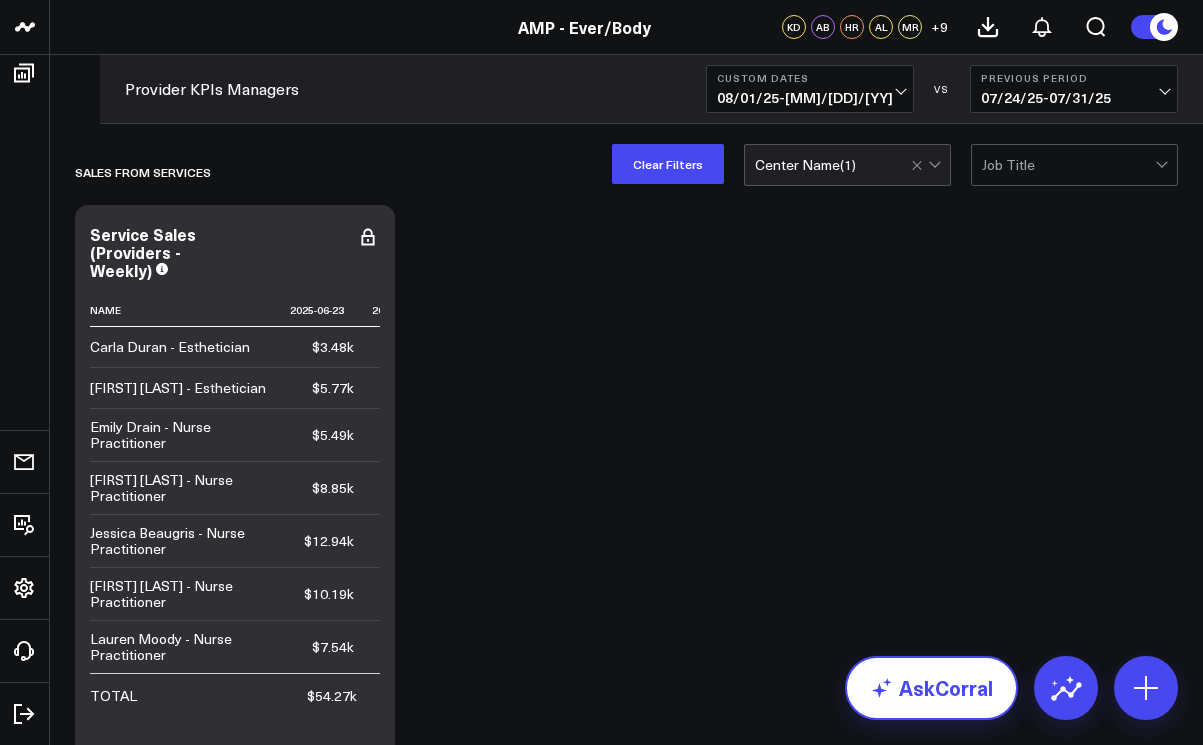 click on "AskCorral" at bounding box center (931, 688) 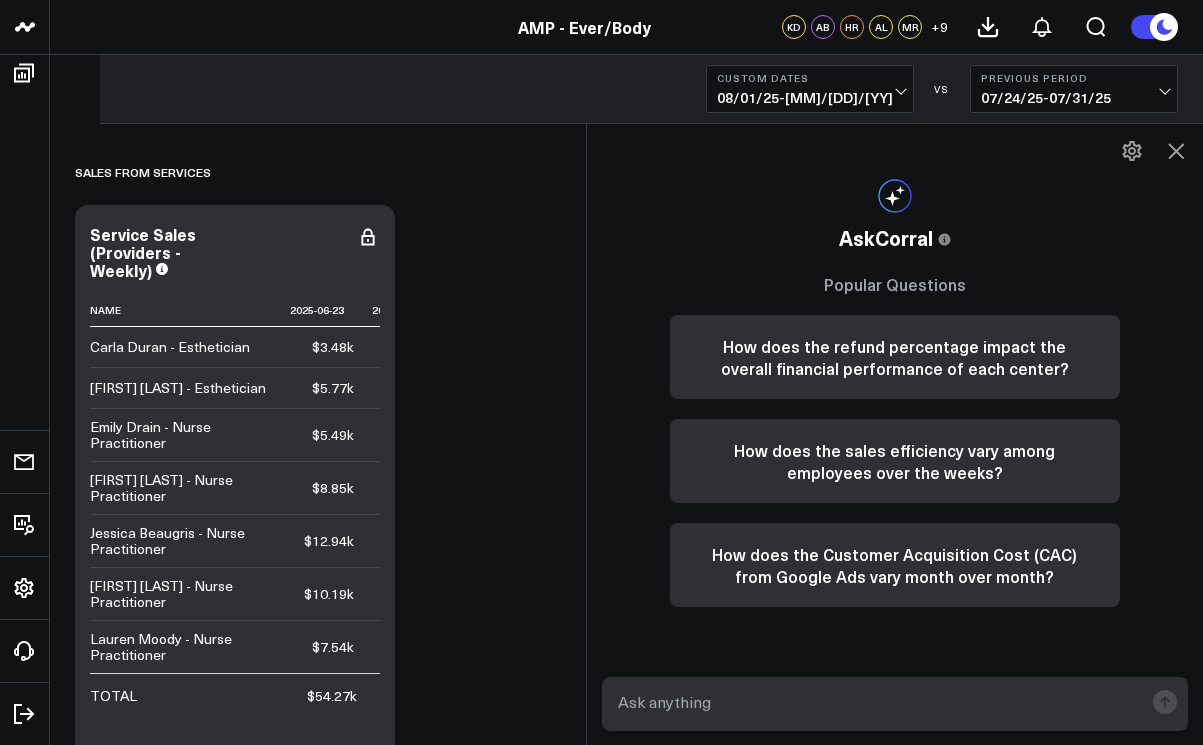 click at bounding box center (878, 702) 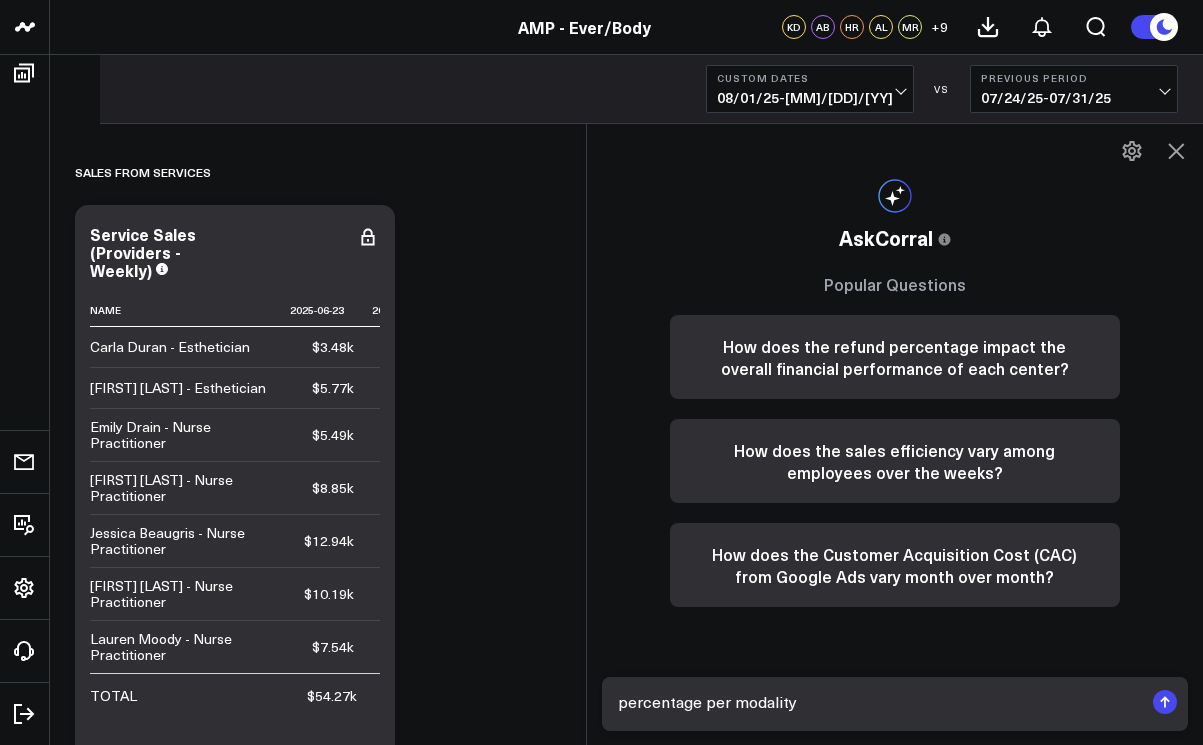 type on "percentage per modality" 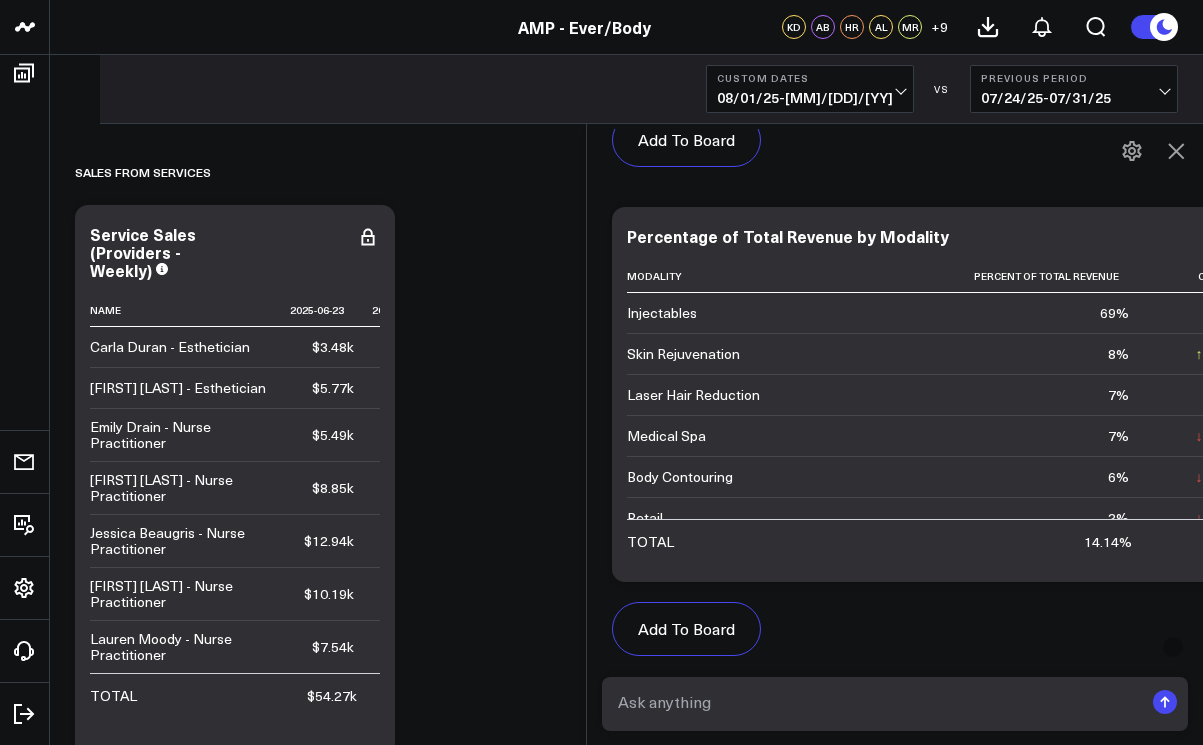 scroll, scrollTop: 1107, scrollLeft: 0, axis: vertical 